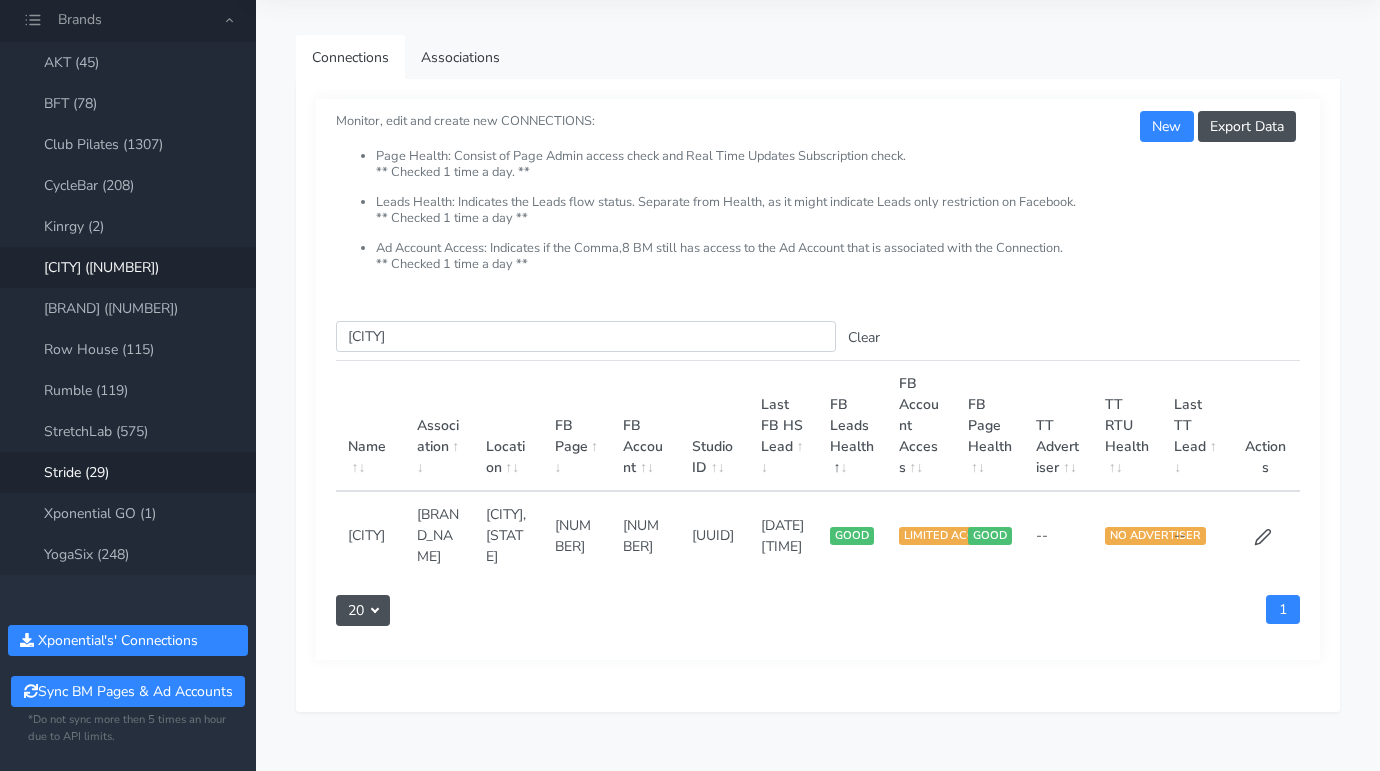 scroll, scrollTop: 96, scrollLeft: 0, axis: vertical 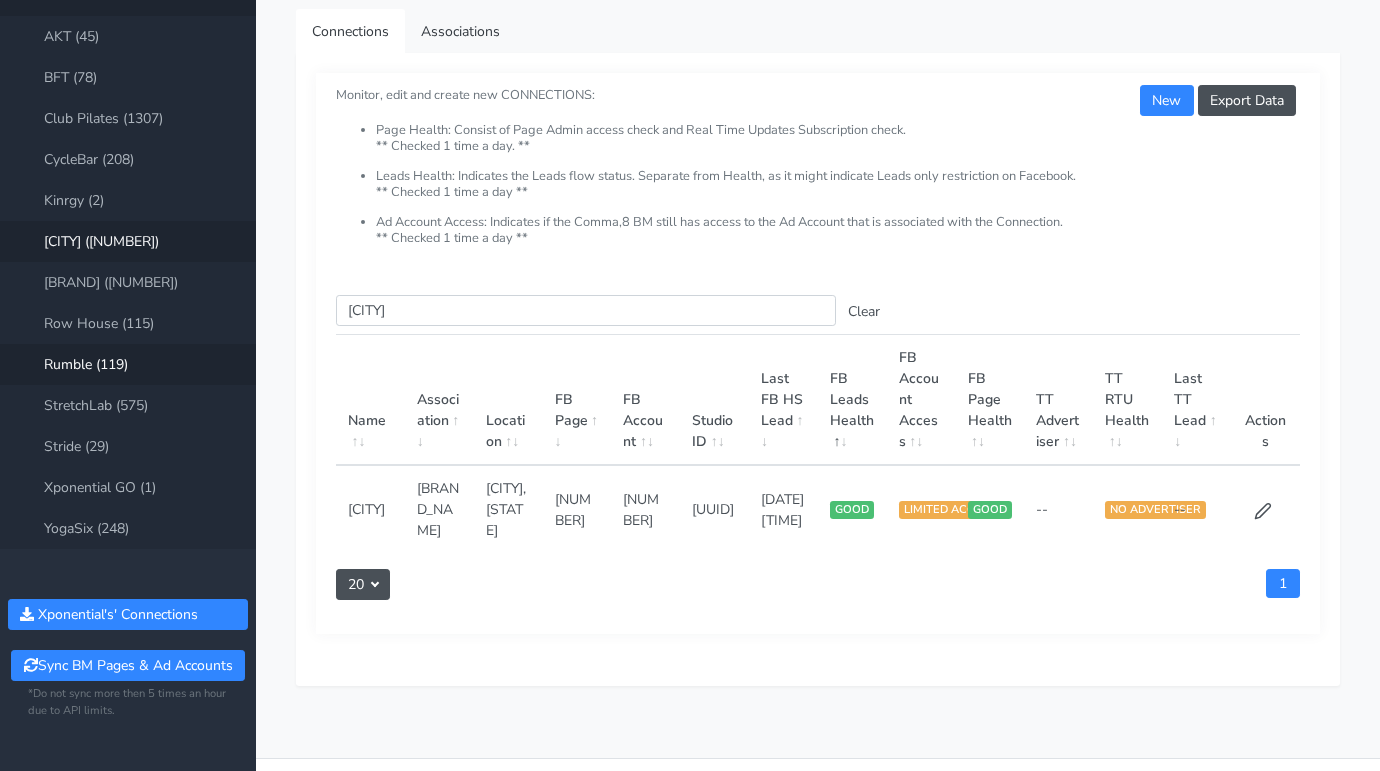 click on "Rumble (119)" at bounding box center (128, 364) 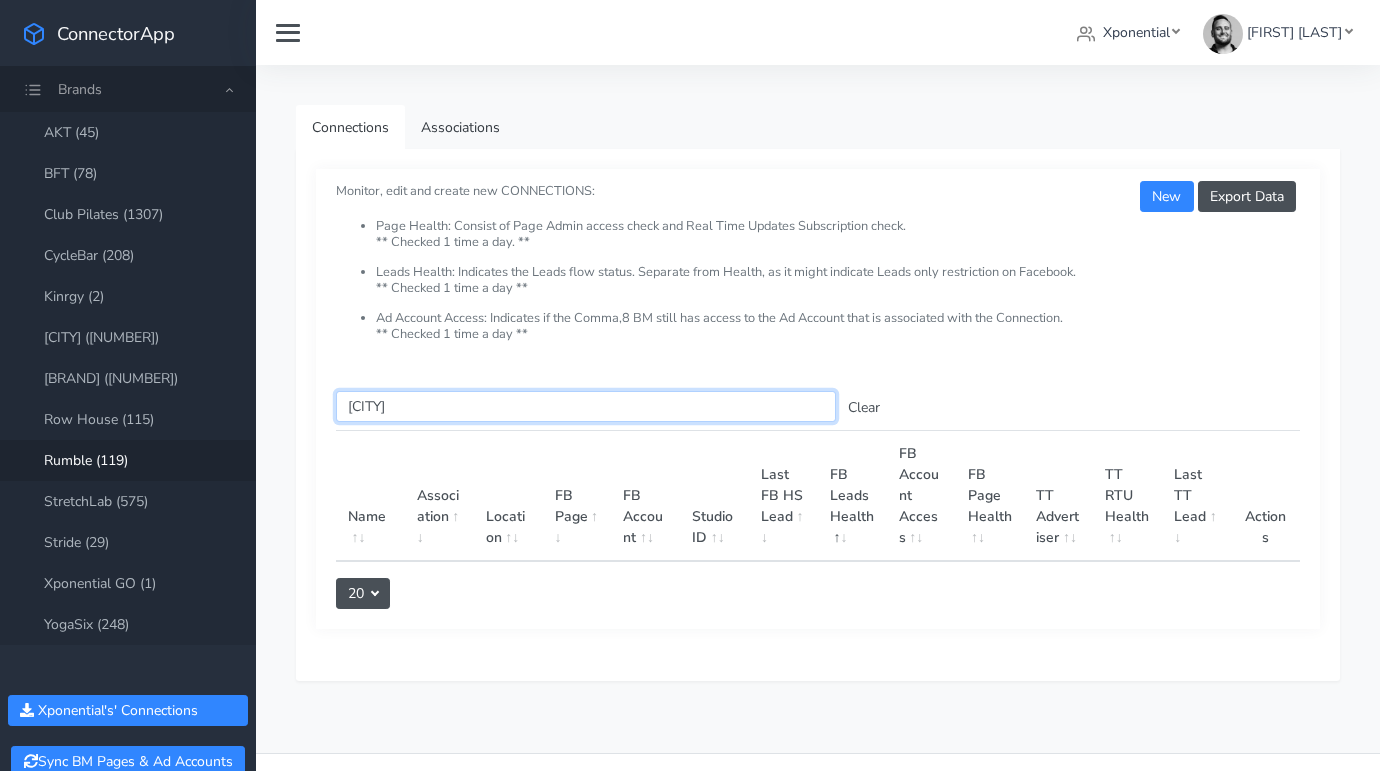 click on "[CITY]" at bounding box center [586, 406] 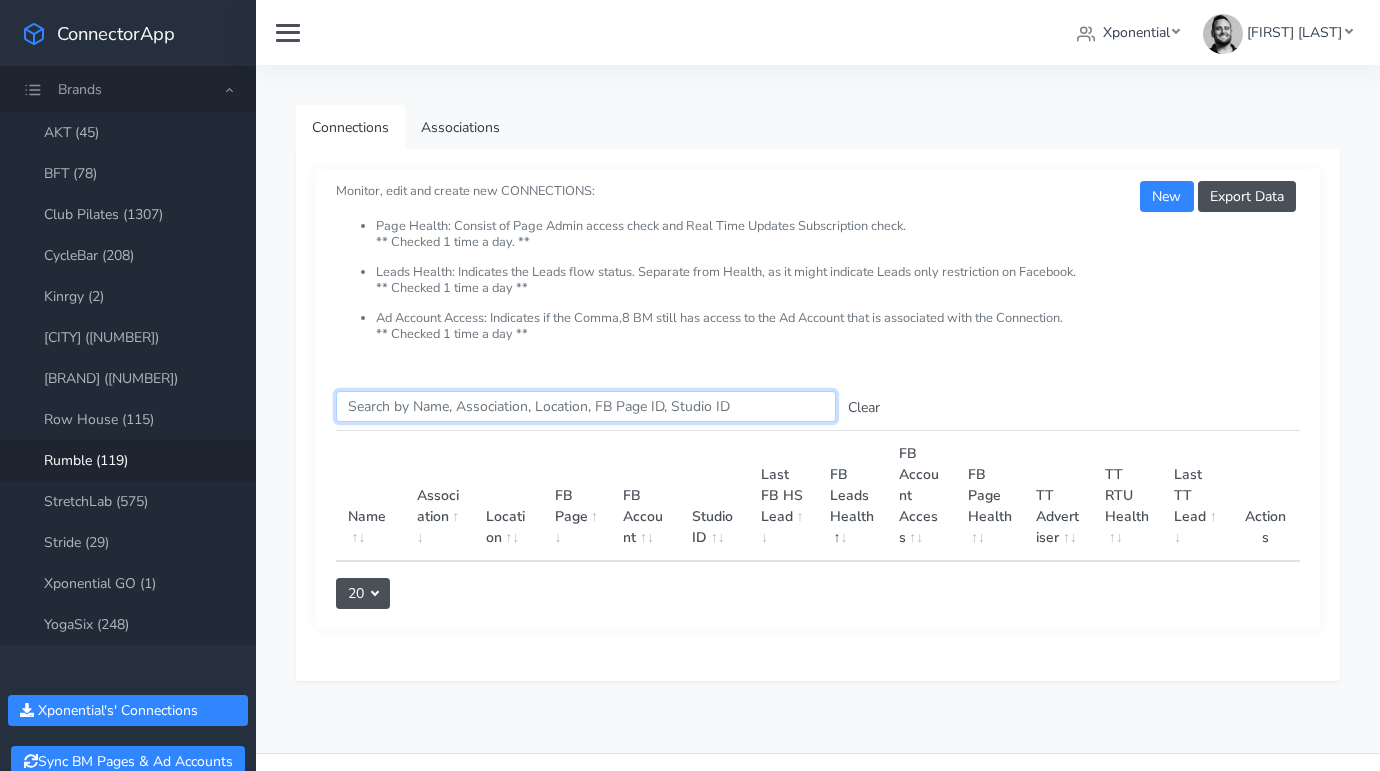 paste on "[NUMBER]" 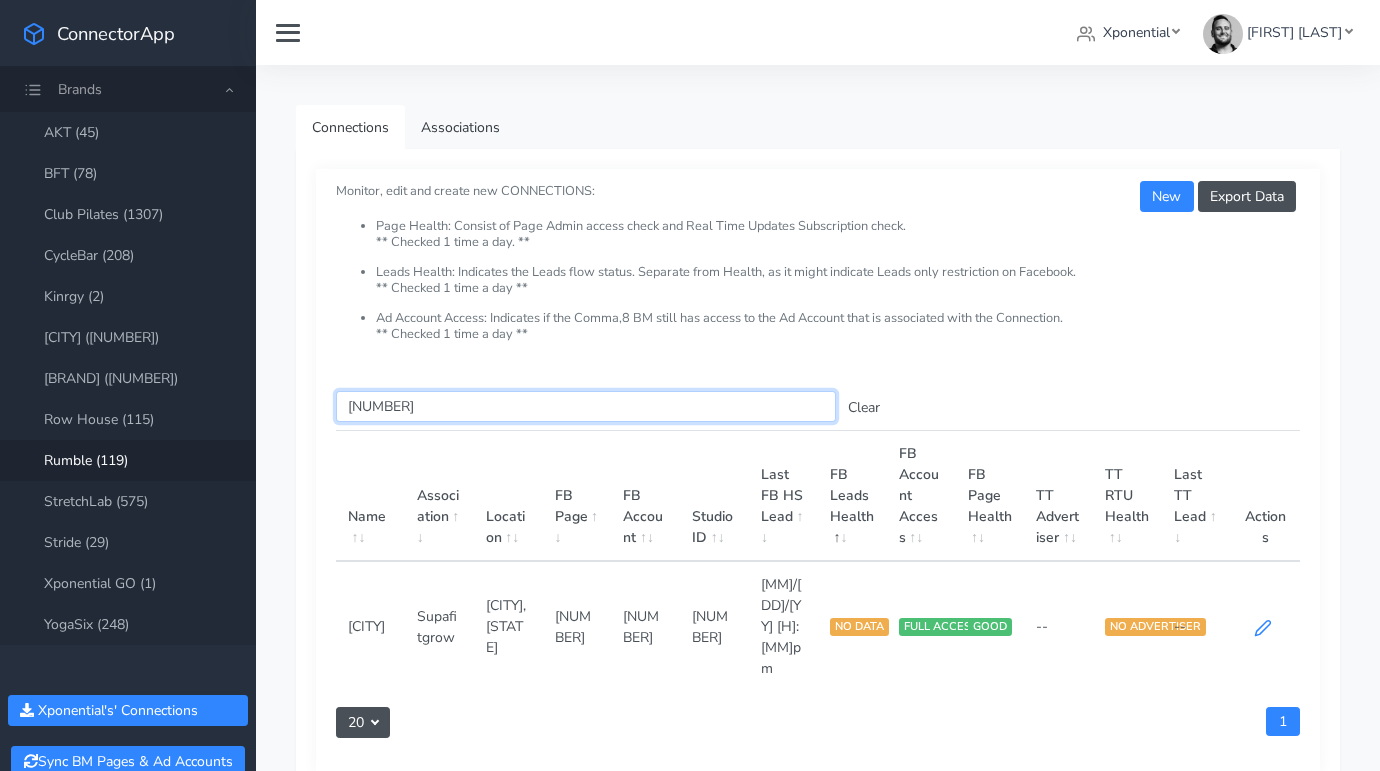 type on "[NUMBER]" 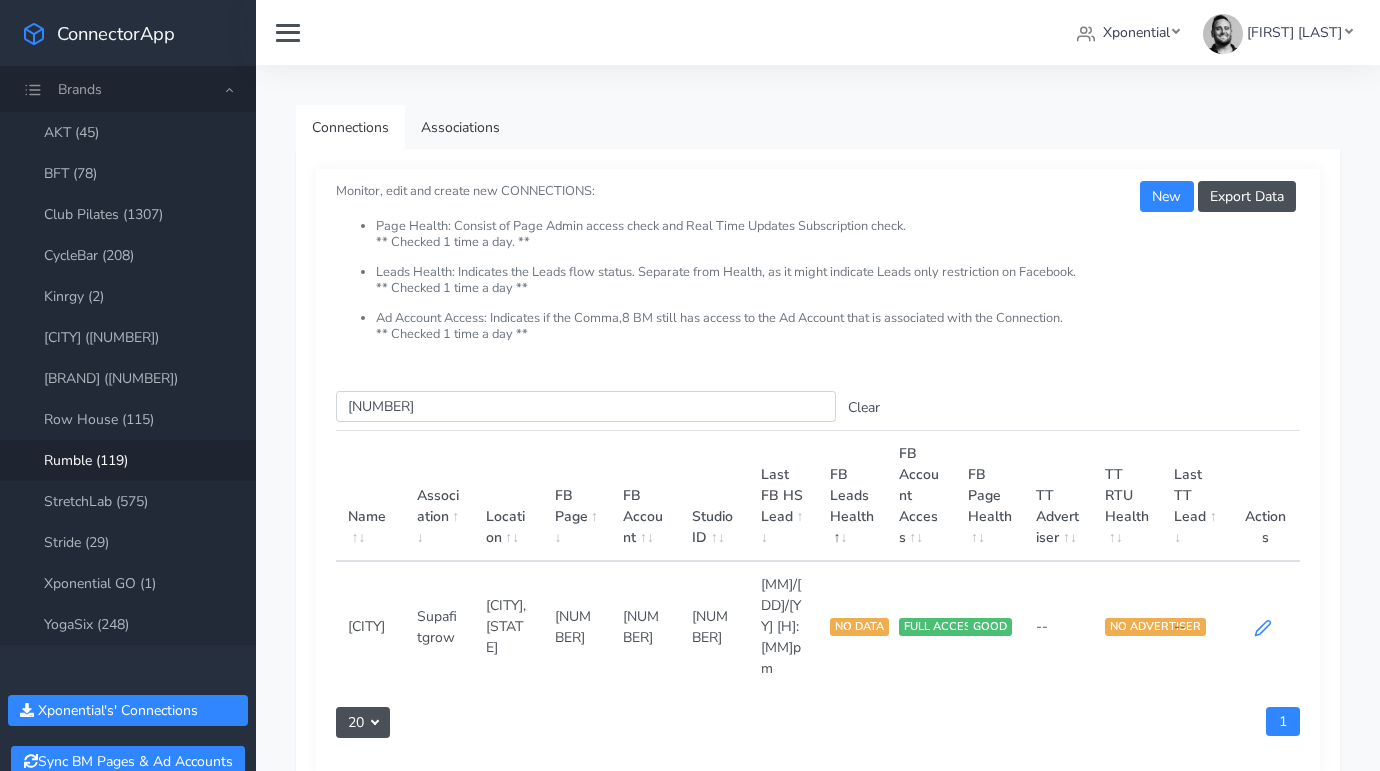 click 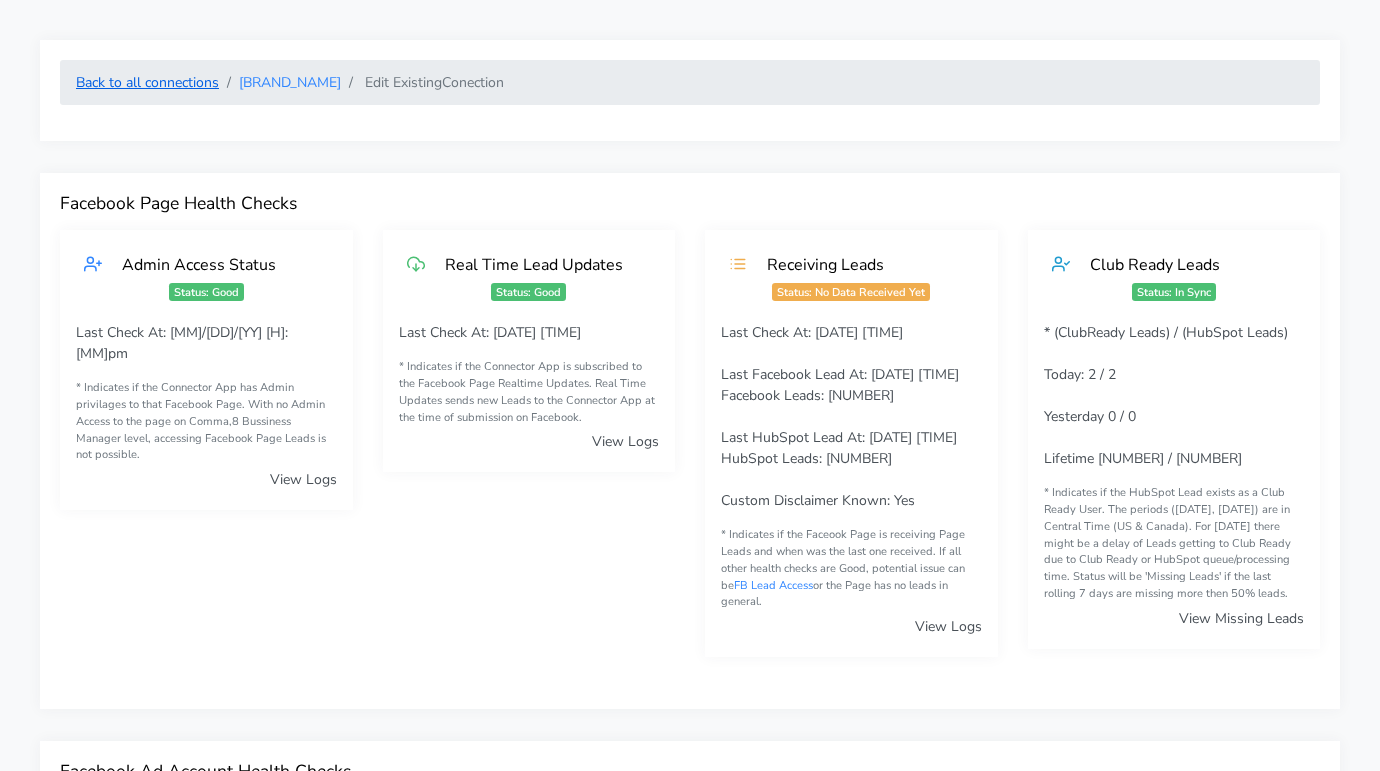 click on "Back to all connections" at bounding box center (147, 82) 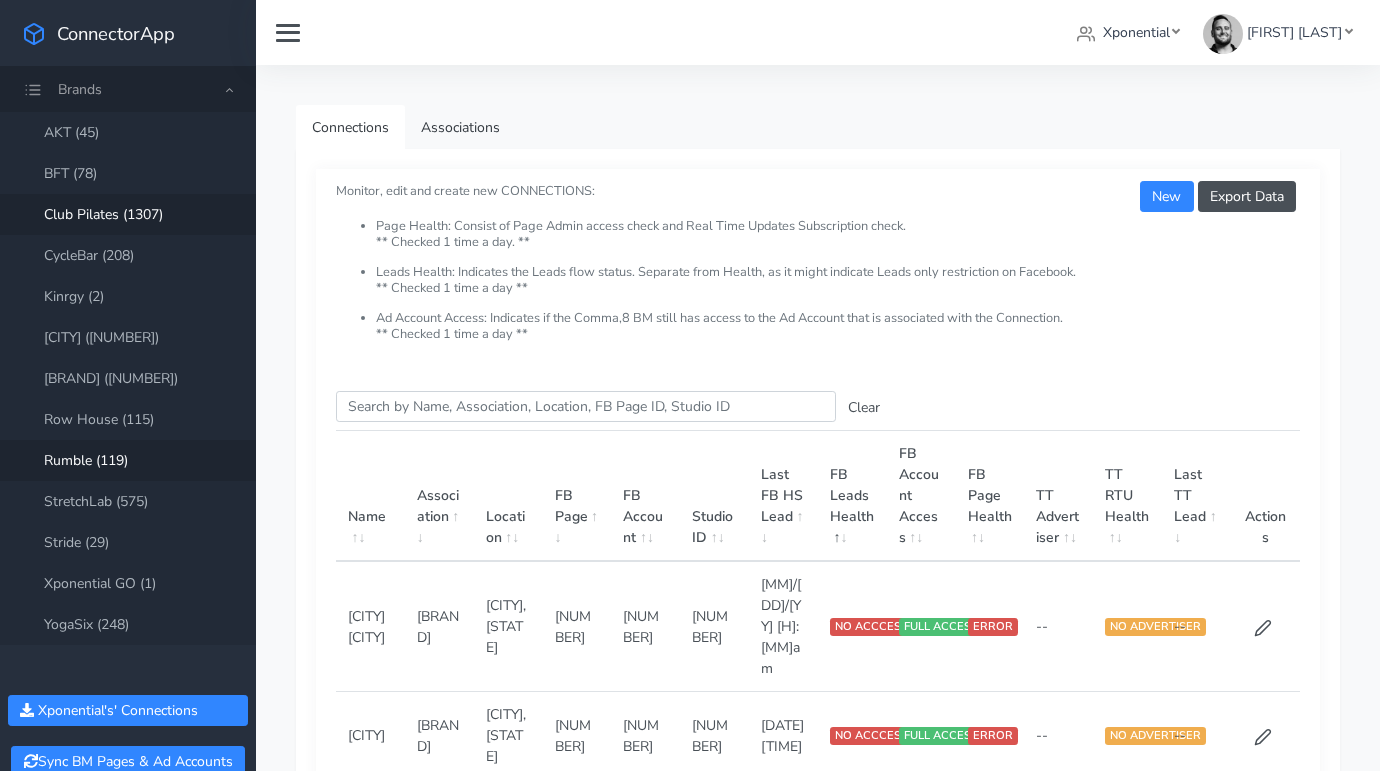 click on "Club Pilates (1307)" at bounding box center (128, 214) 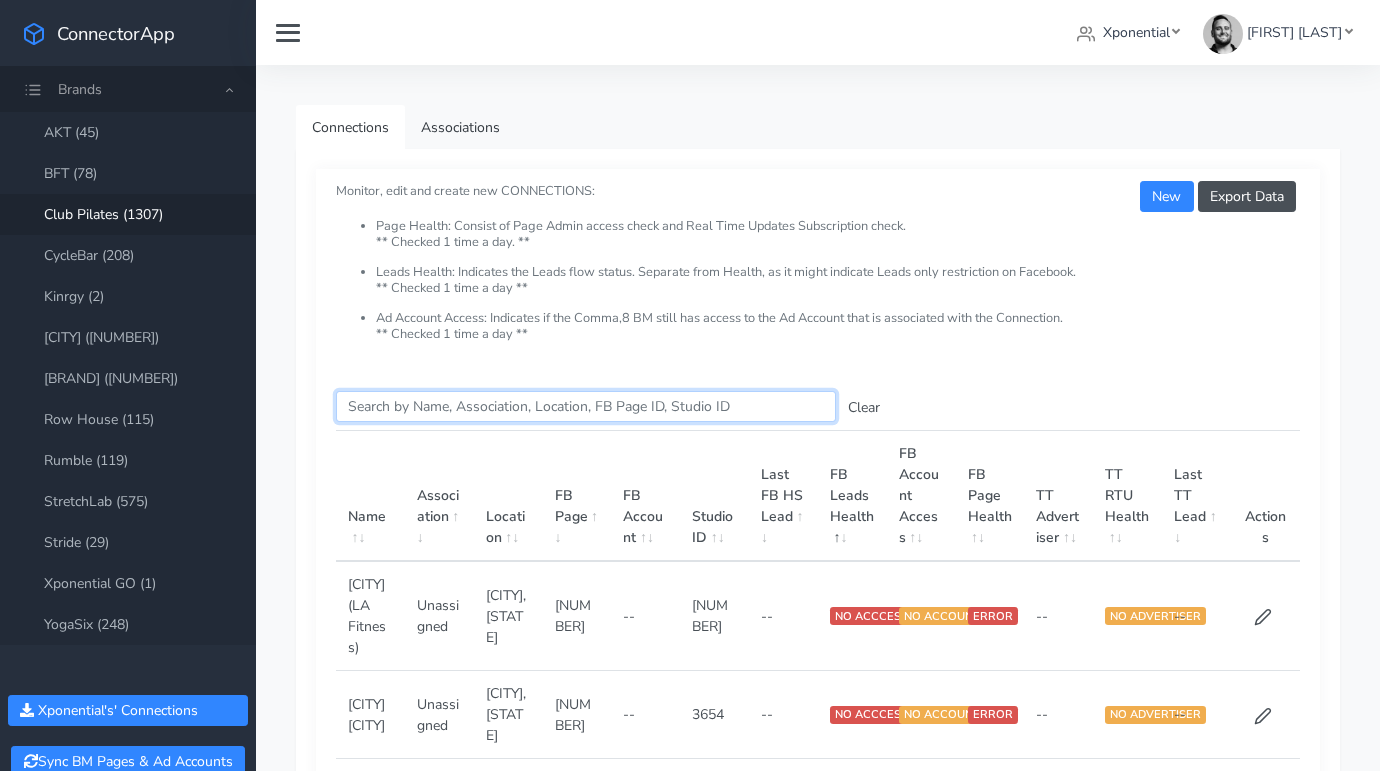 click on "Search this table" at bounding box center (586, 406) 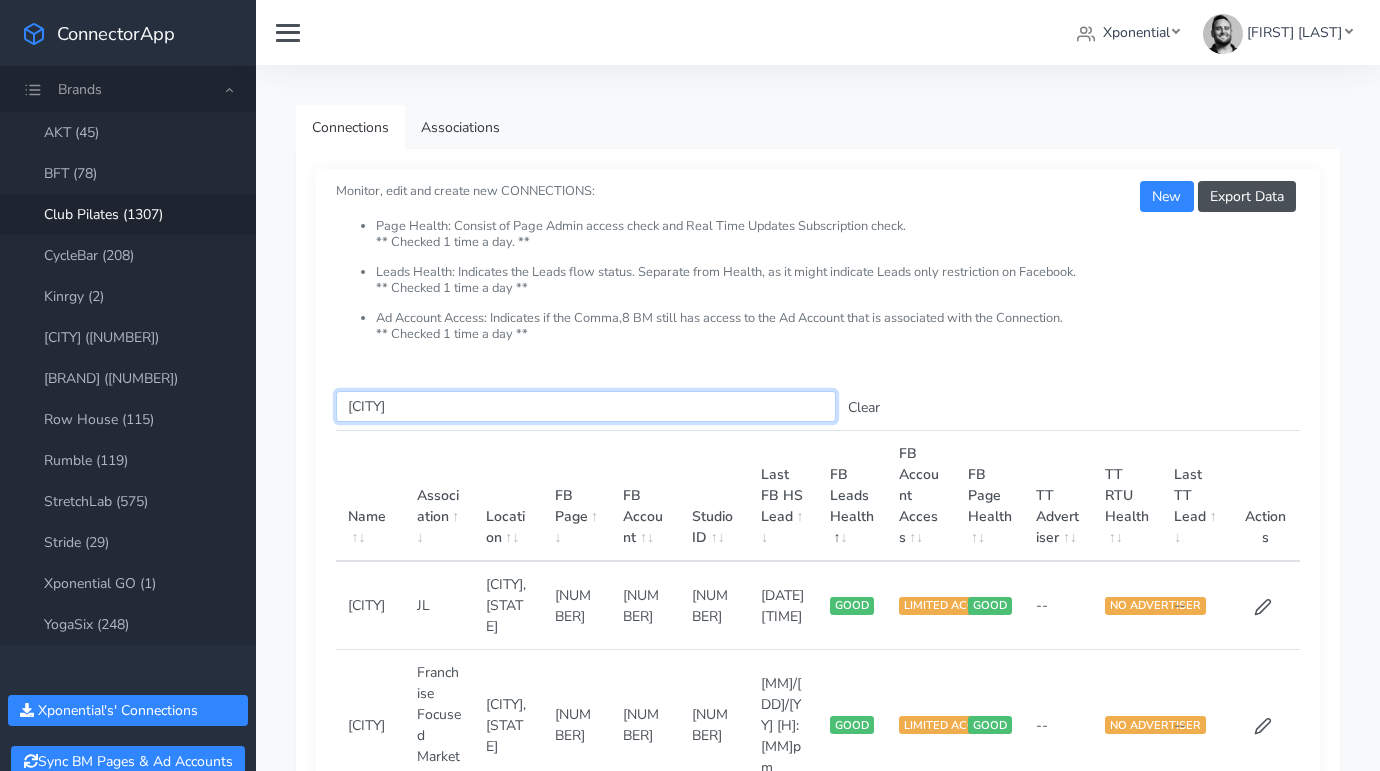type on "[FIRST] [LAST]" 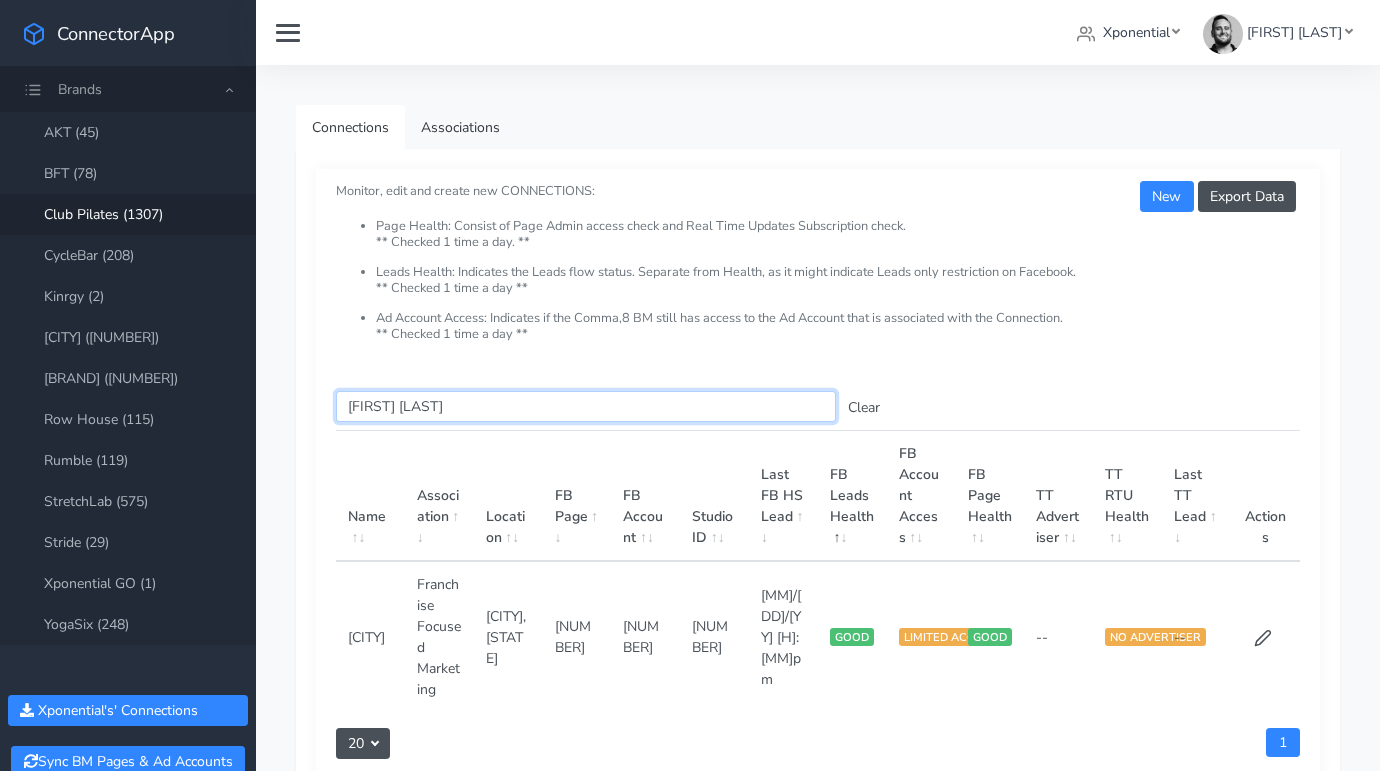 click on "[FIRST] [LAST]" at bounding box center [586, 406] 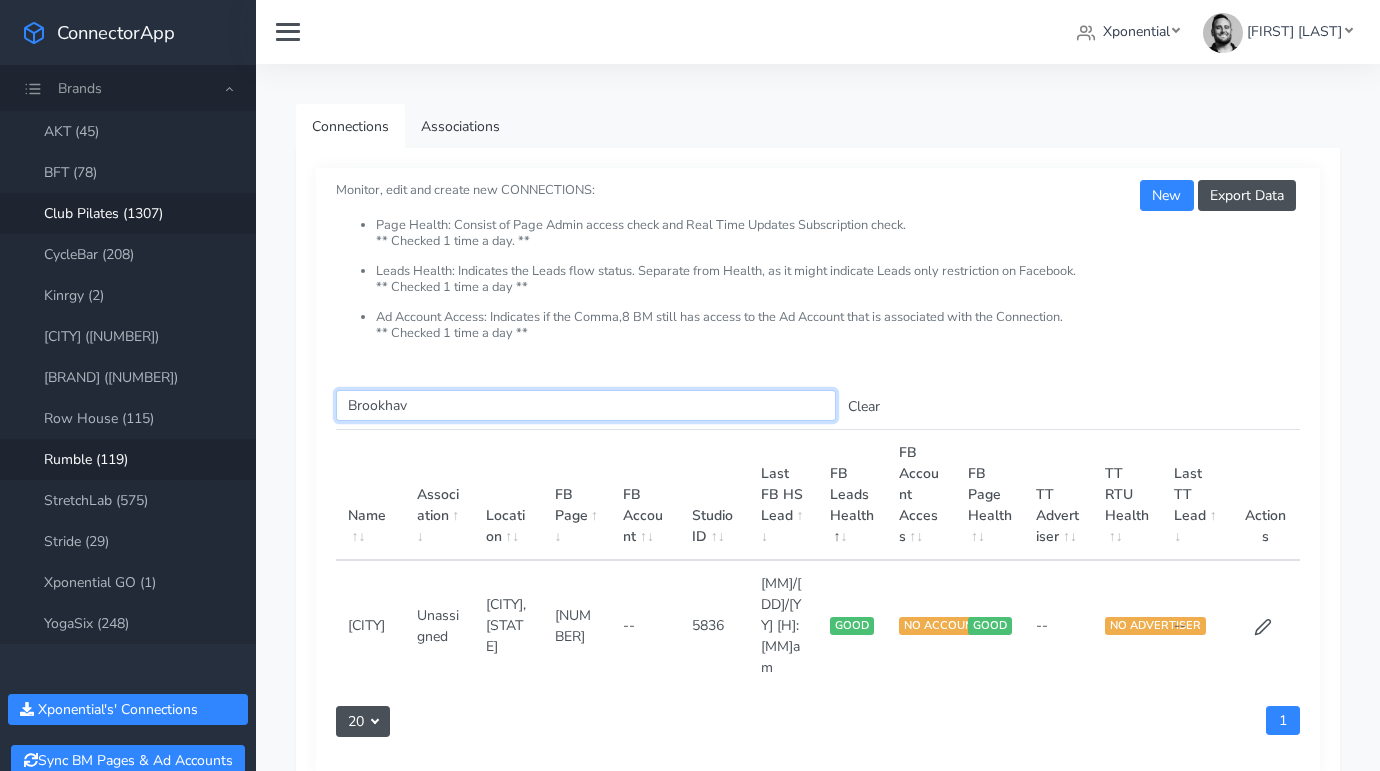 type on "Brookhav" 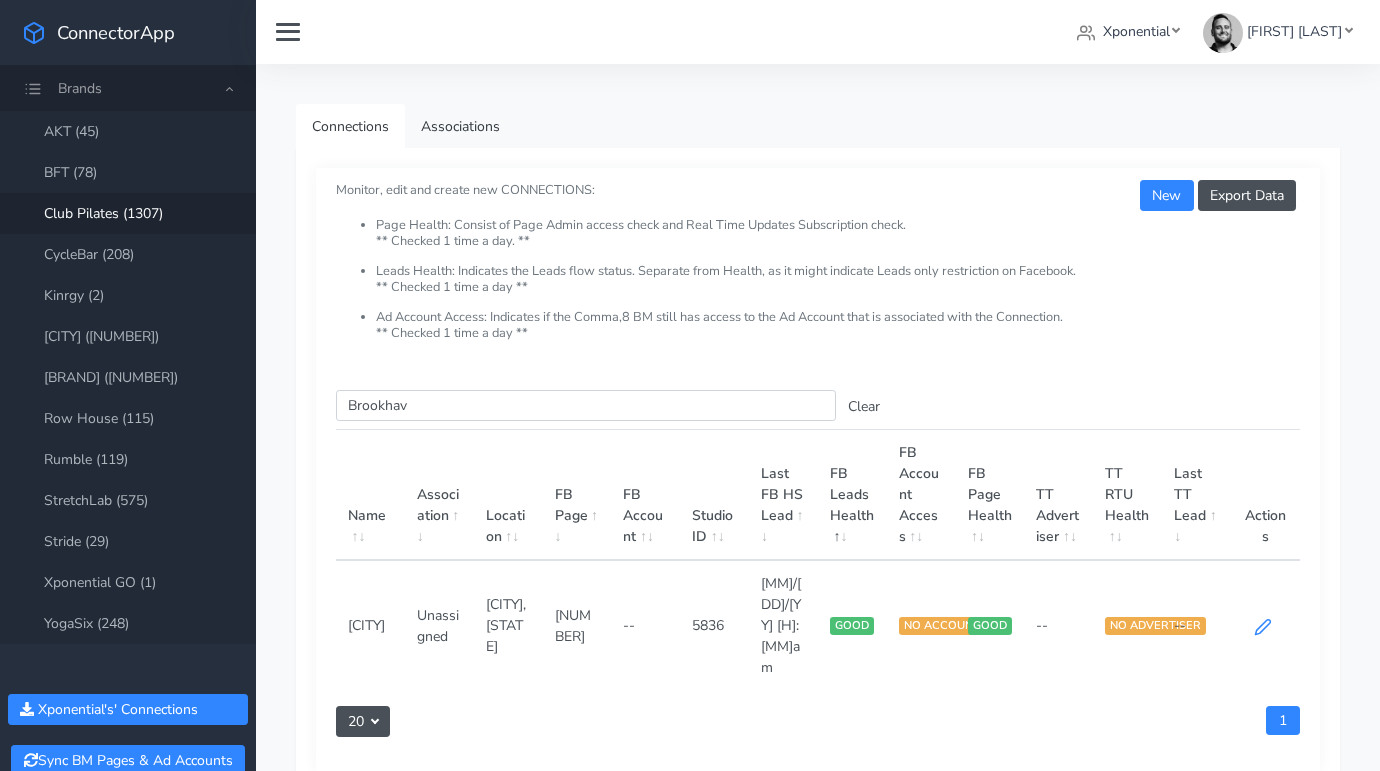 click 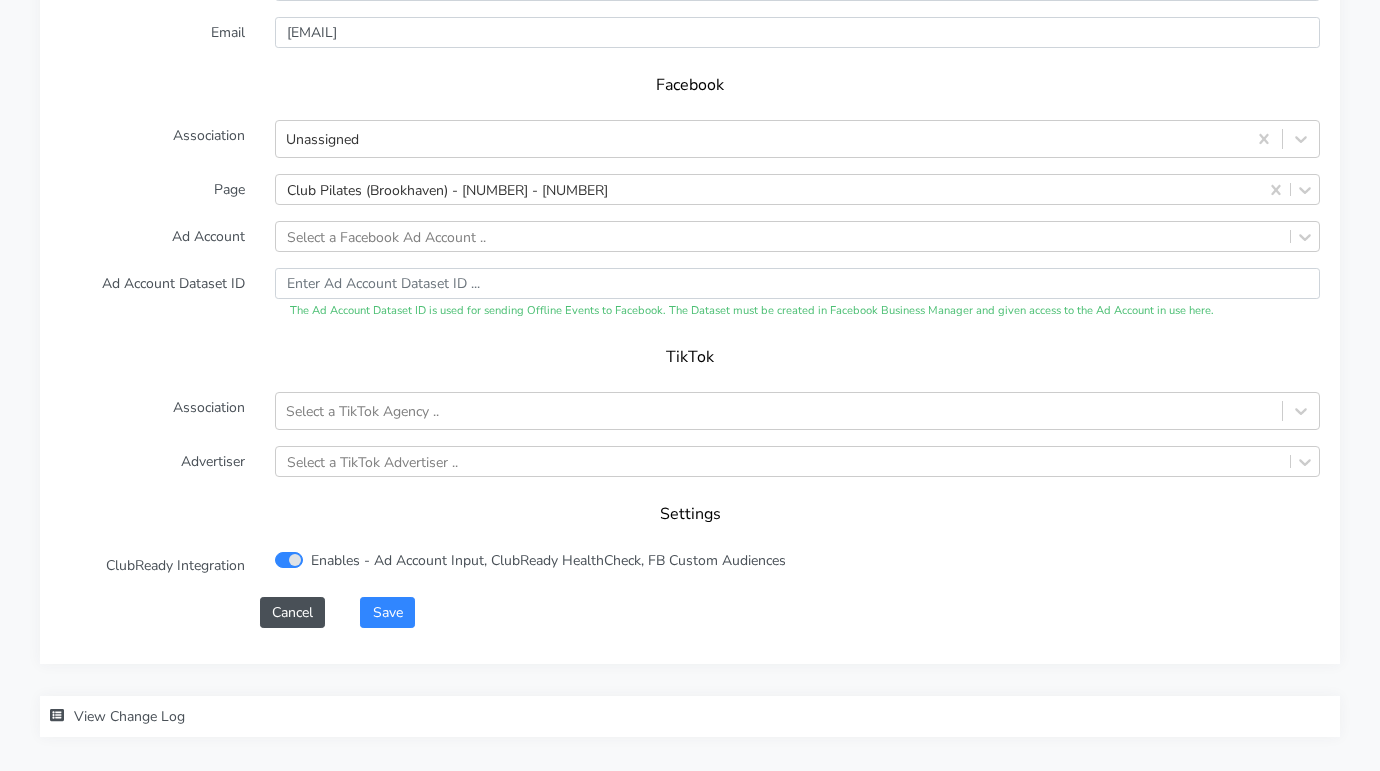 scroll, scrollTop: 2143, scrollLeft: 0, axis: vertical 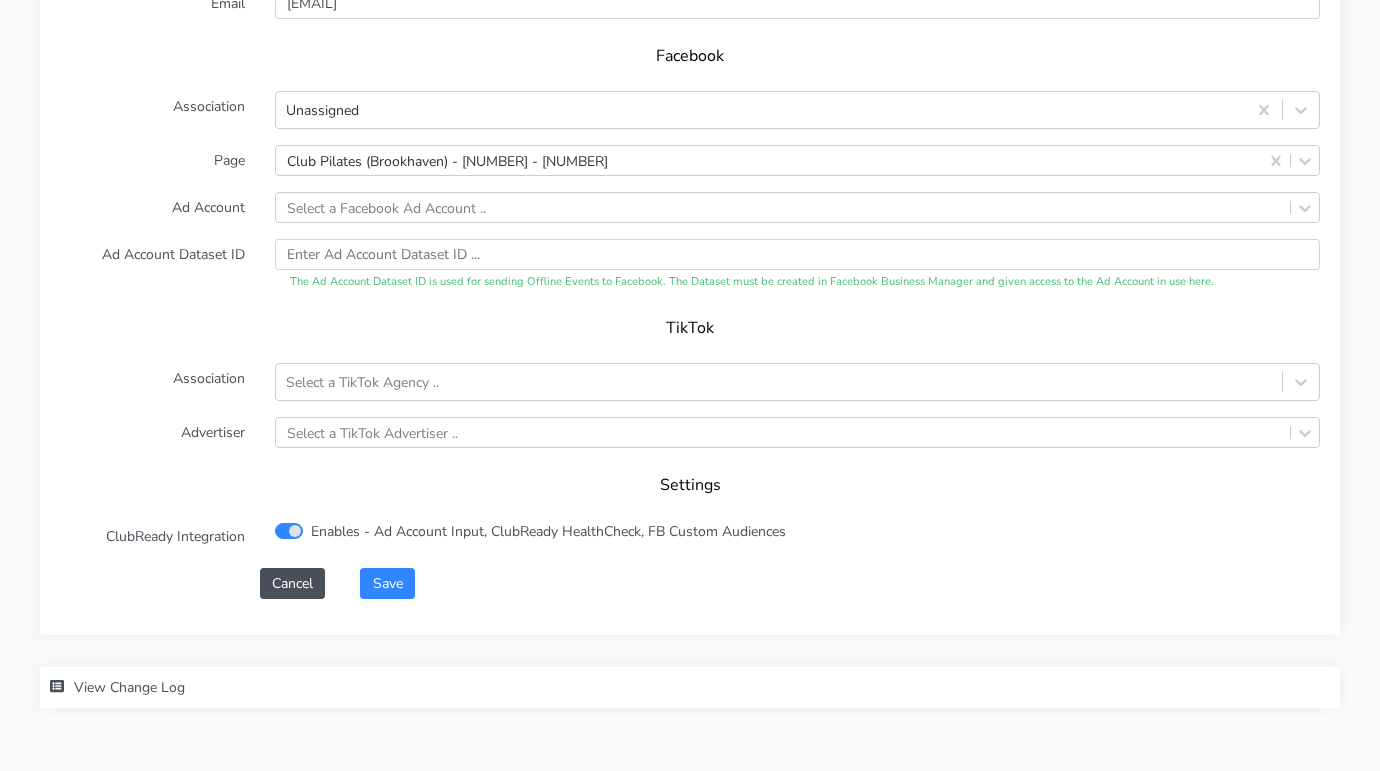 click on "View Change Log" at bounding box center (129, 687) 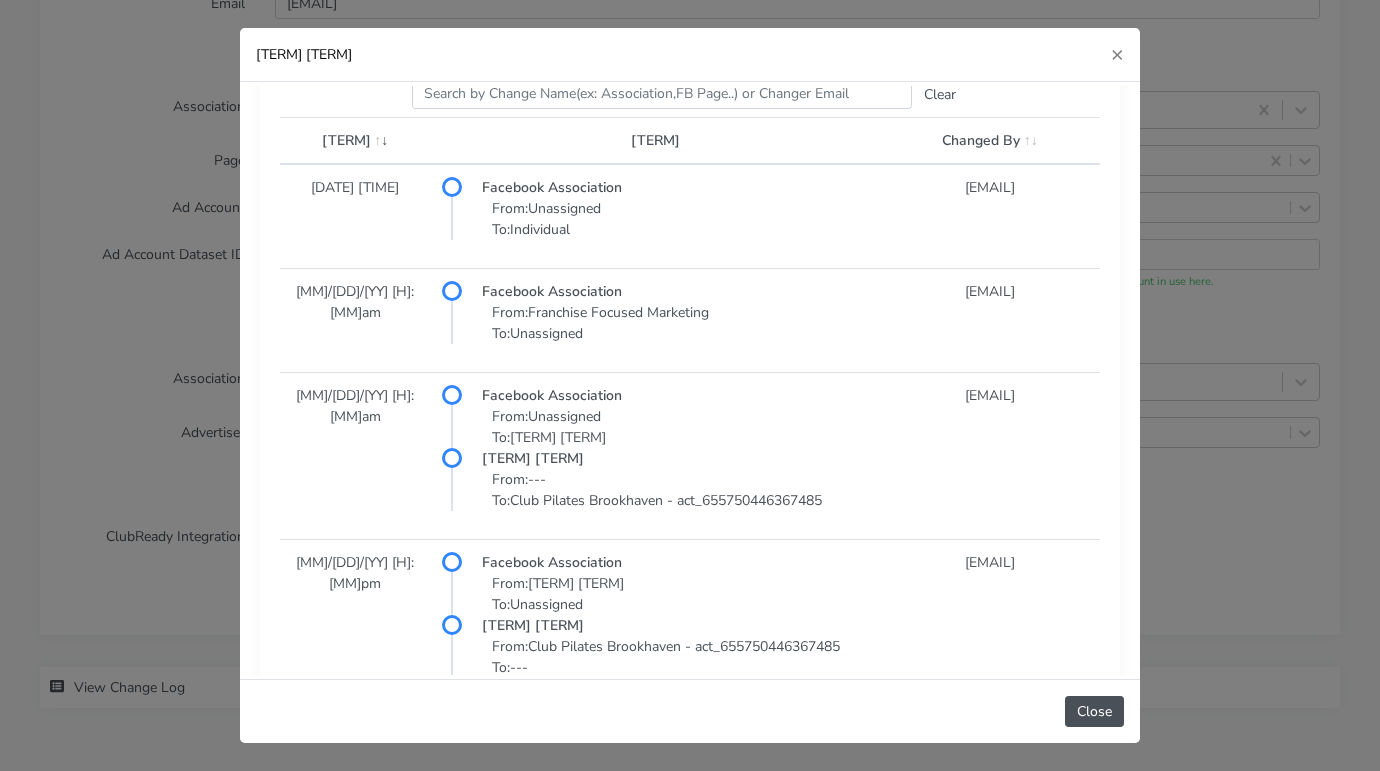 scroll, scrollTop: 43, scrollLeft: 0, axis: vertical 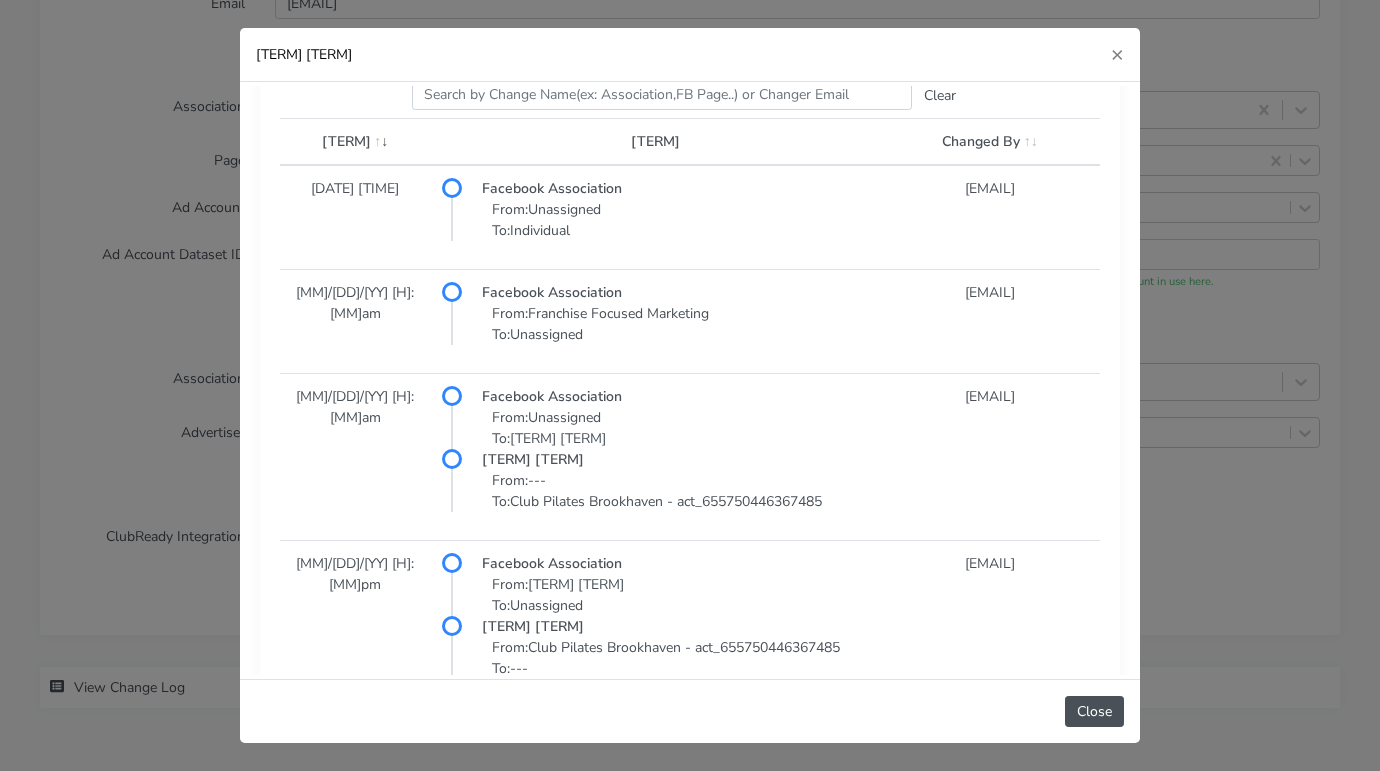 click on "[TERM]" at bounding box center (355, 142) 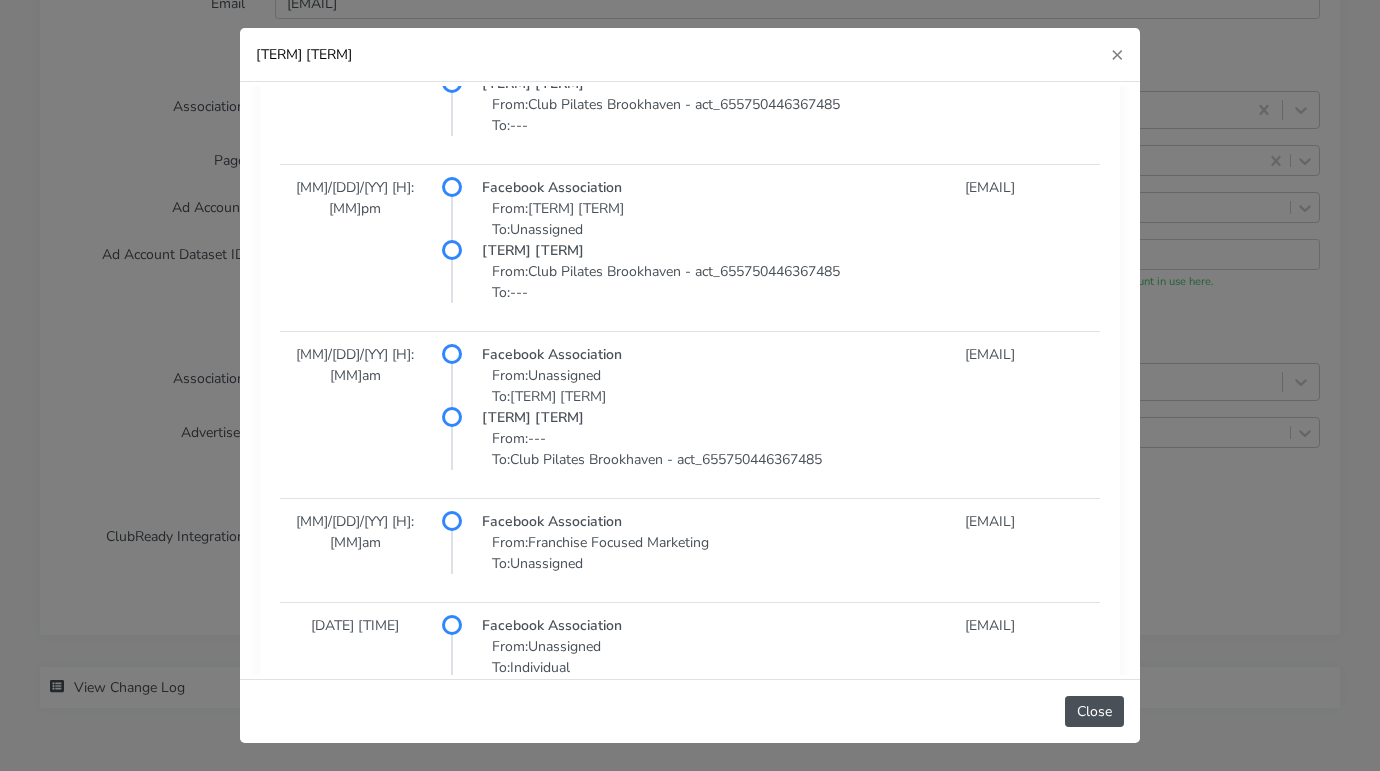 scroll, scrollTop: 1286, scrollLeft: 0, axis: vertical 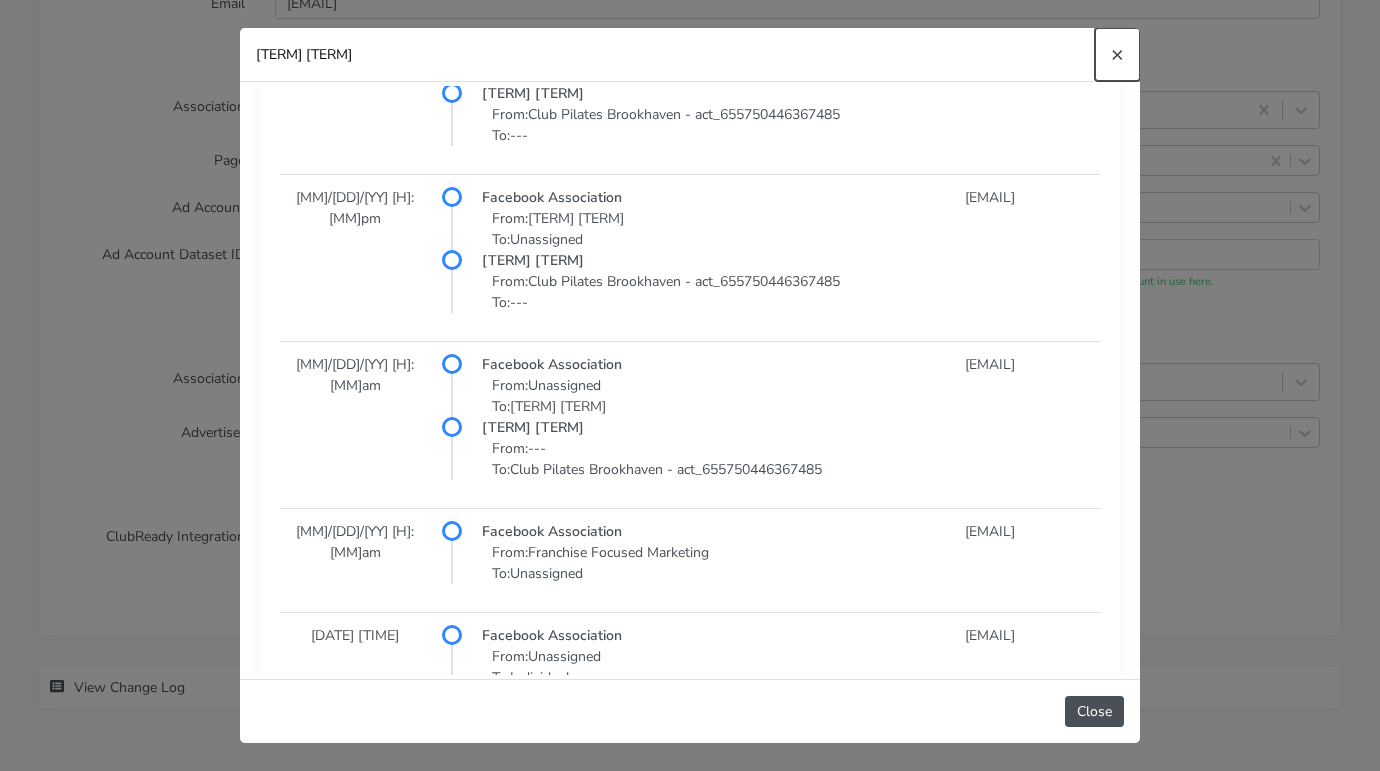 click on "×" at bounding box center [1117, 54] 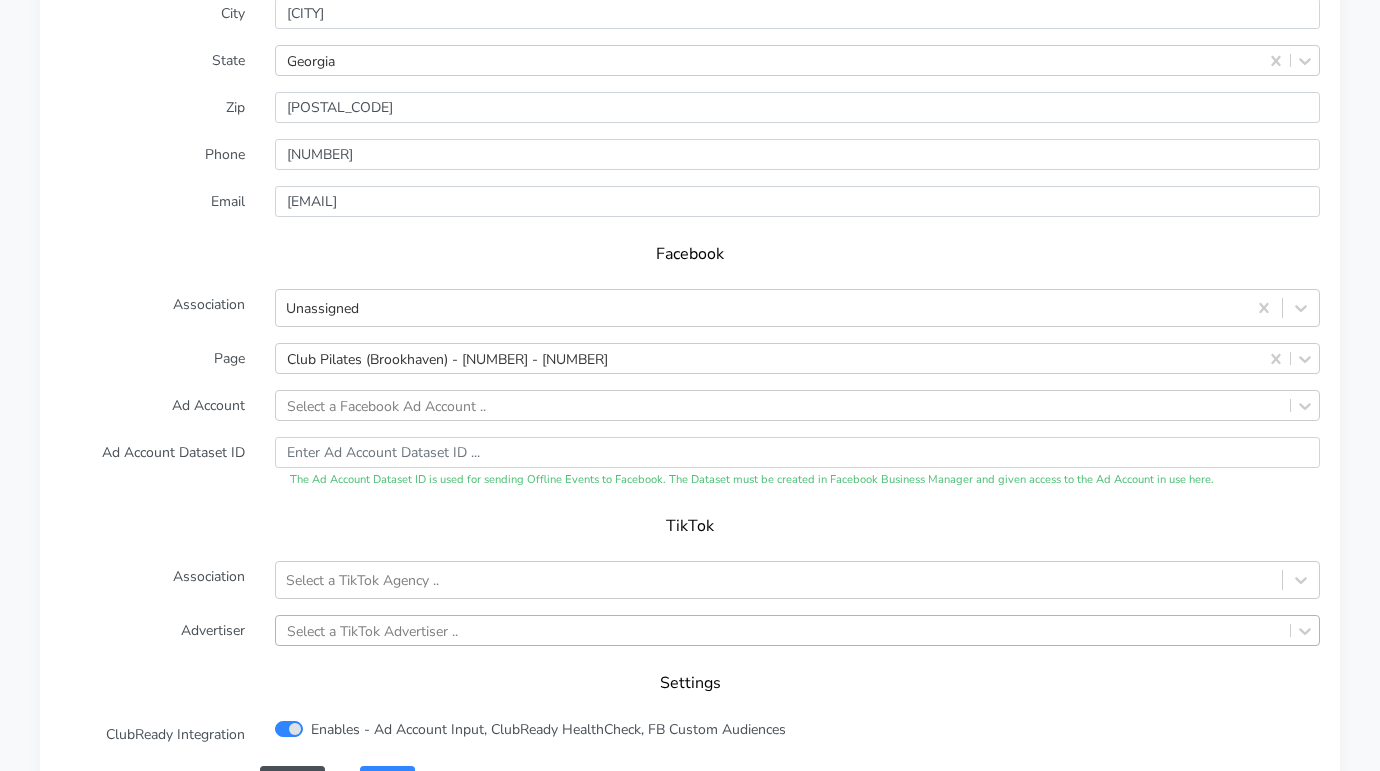 scroll, scrollTop: 1937, scrollLeft: 0, axis: vertical 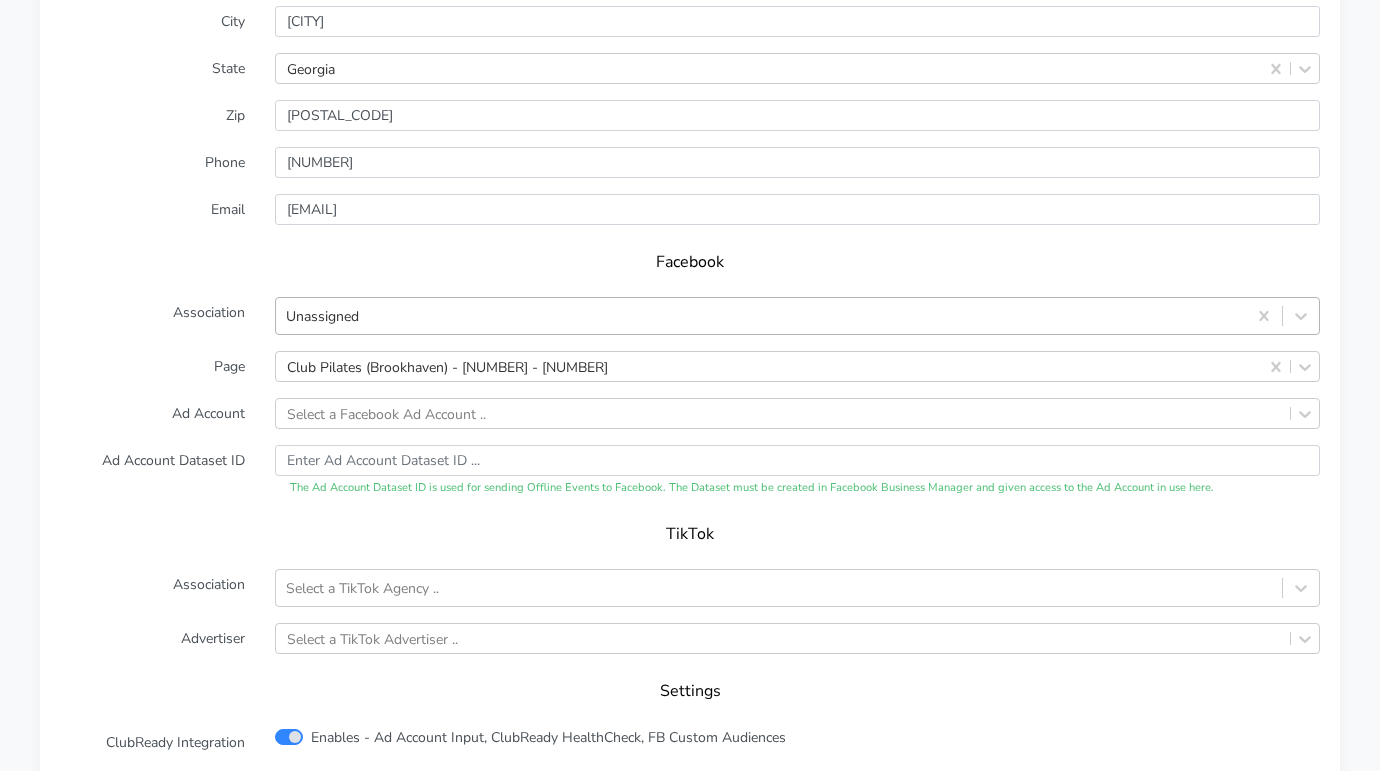 click on "Unassigned" at bounding box center (761, 316) 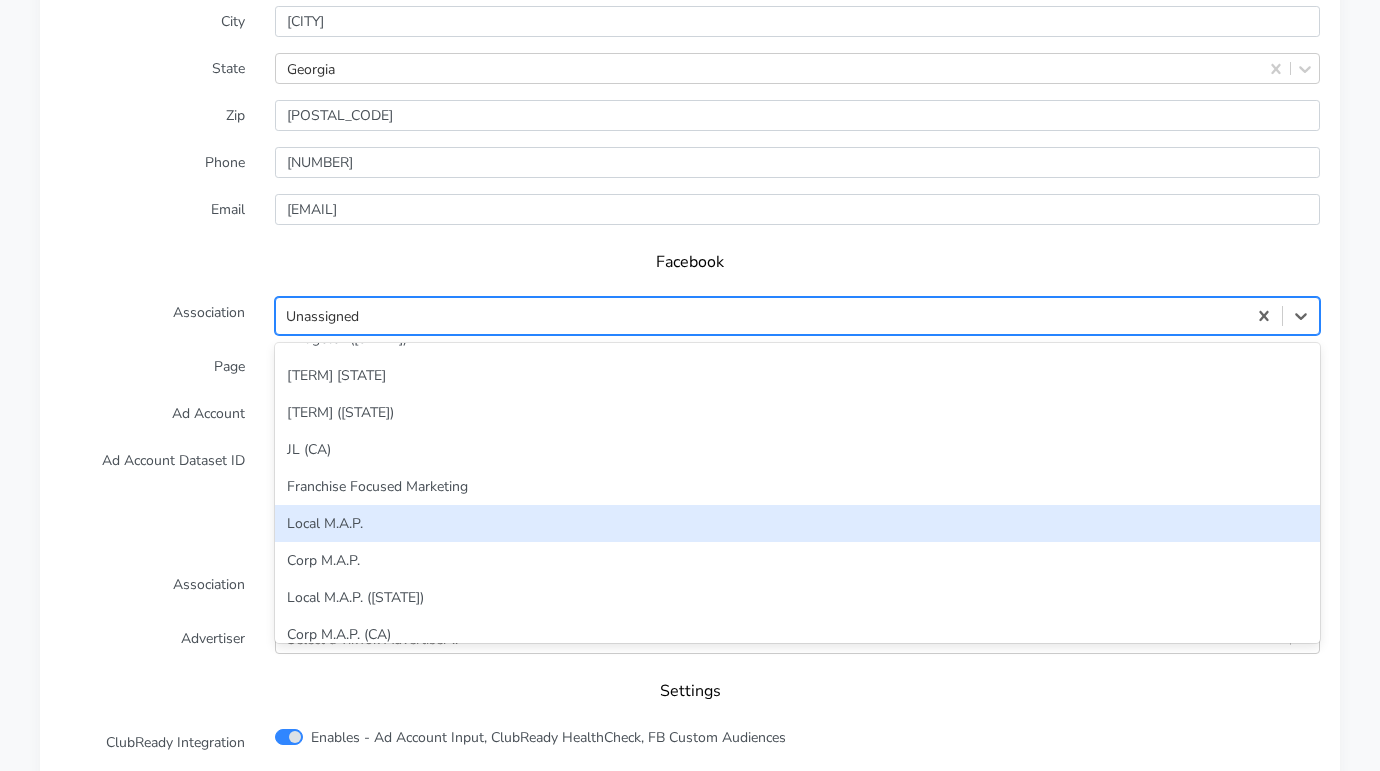 scroll, scrollTop: 399, scrollLeft: 0, axis: vertical 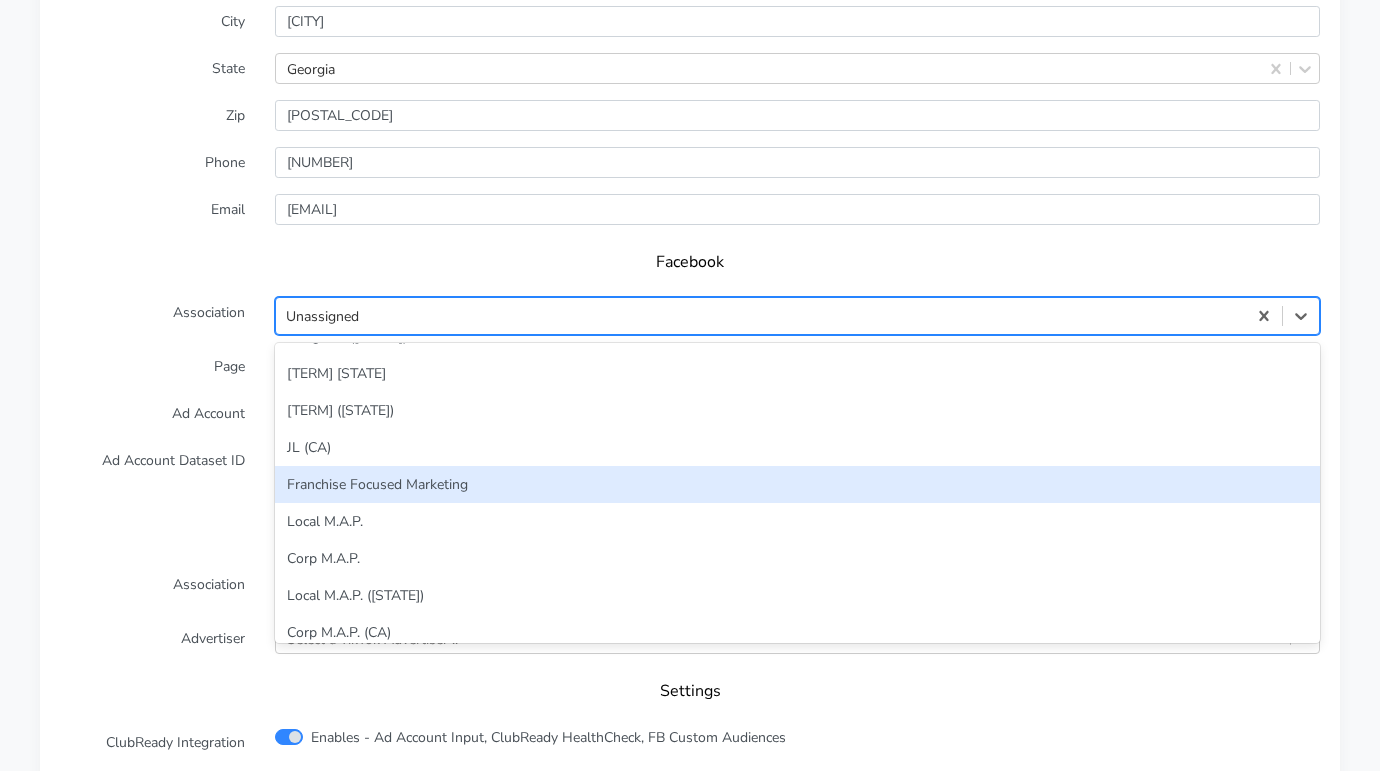click on "Franchise Focused Marketing" at bounding box center [797, 484] 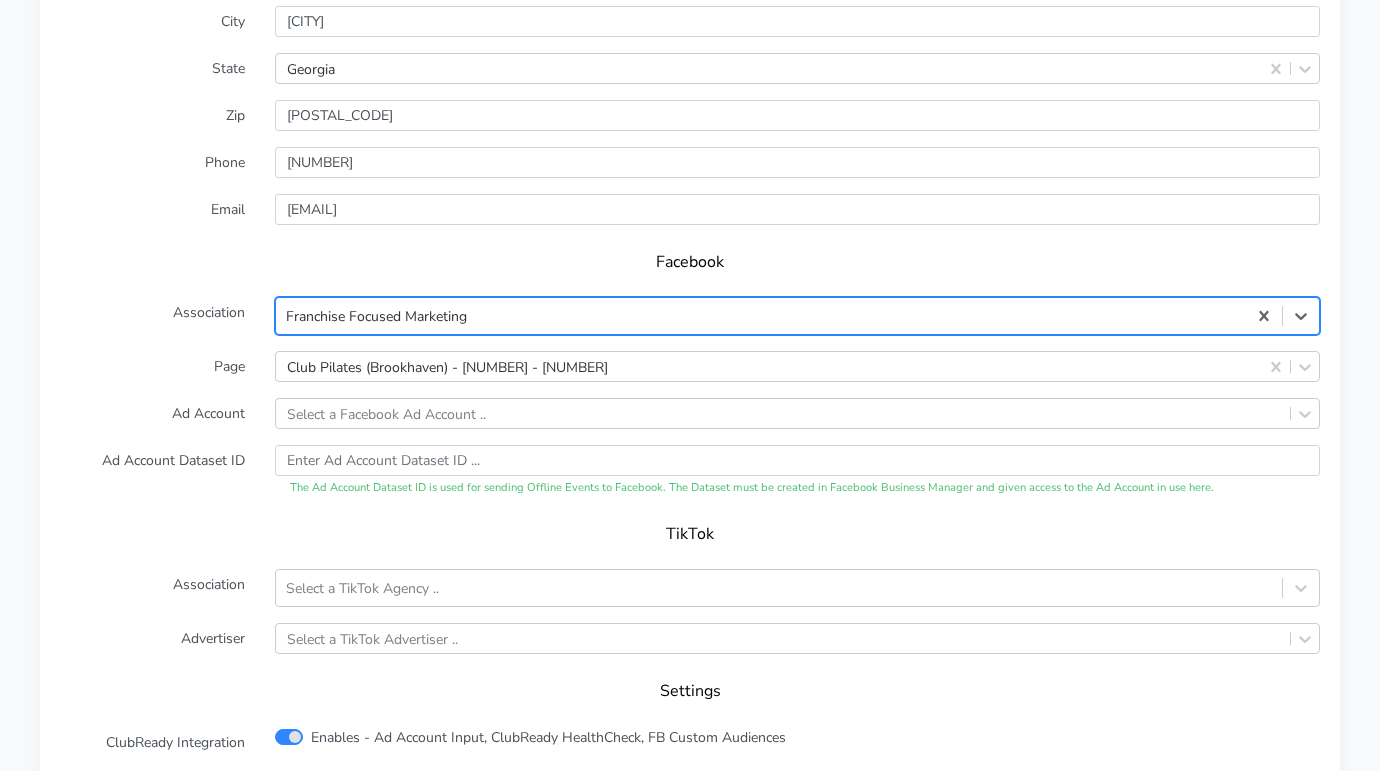 click on "Ad Account" at bounding box center (152, 413) 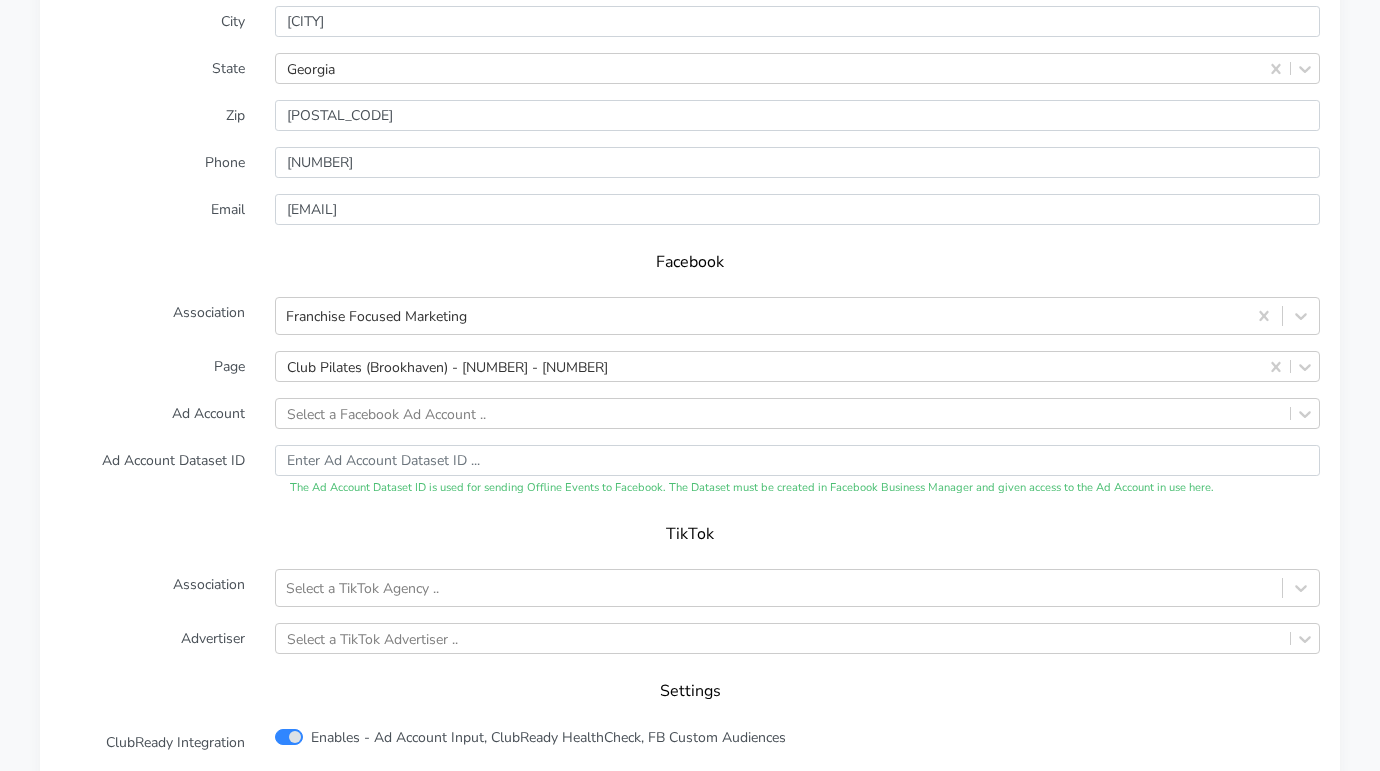 scroll, scrollTop: 1933, scrollLeft: 0, axis: vertical 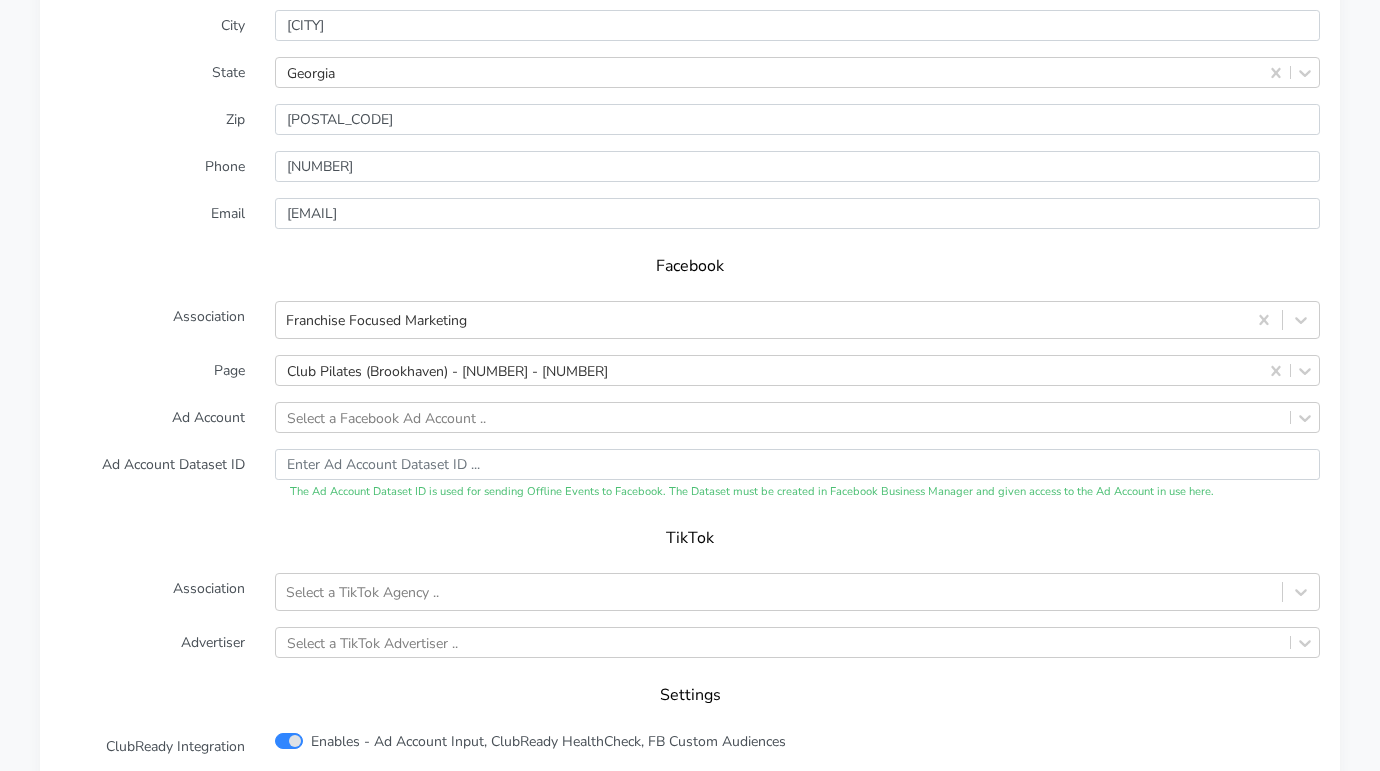 click on "Save" at bounding box center (387, 793) 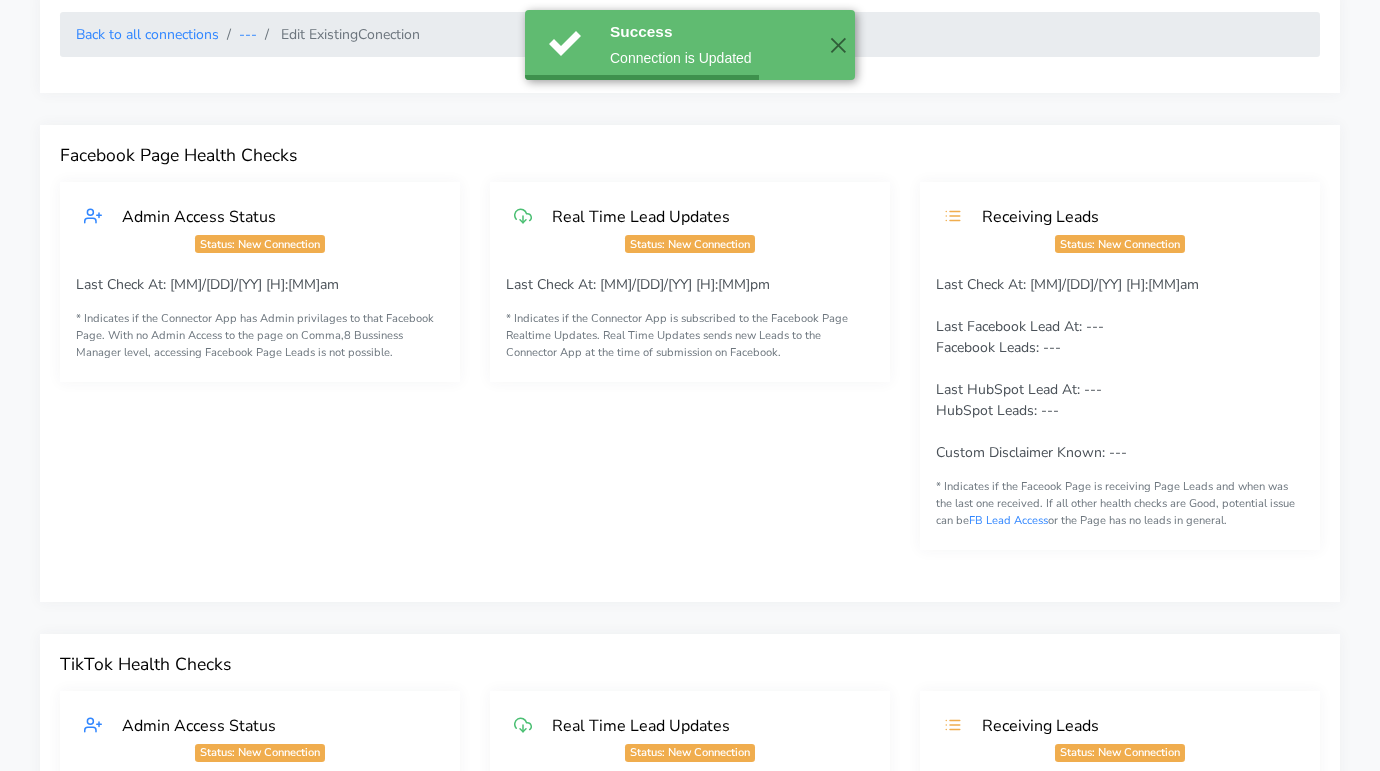 scroll, scrollTop: 0, scrollLeft: 0, axis: both 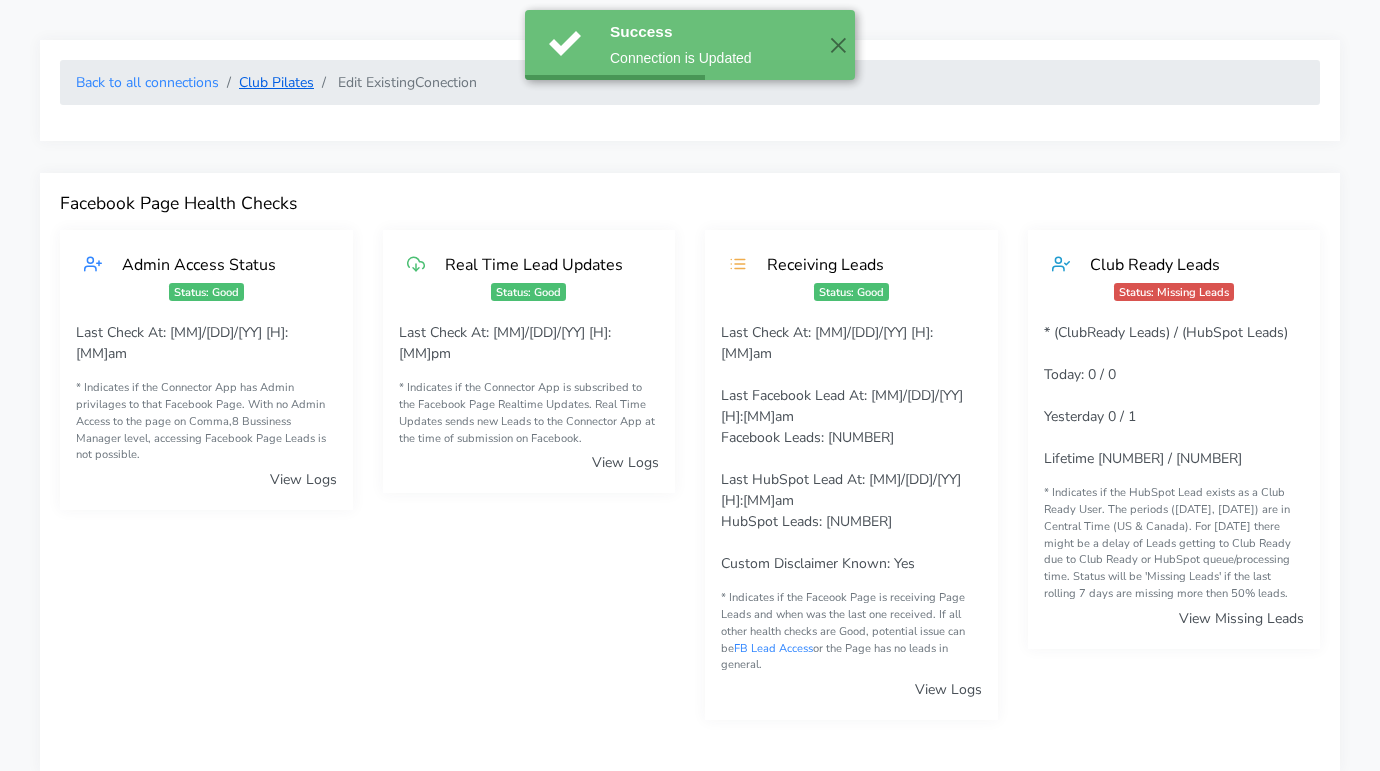 click on "Club Pilates" at bounding box center (276, 82) 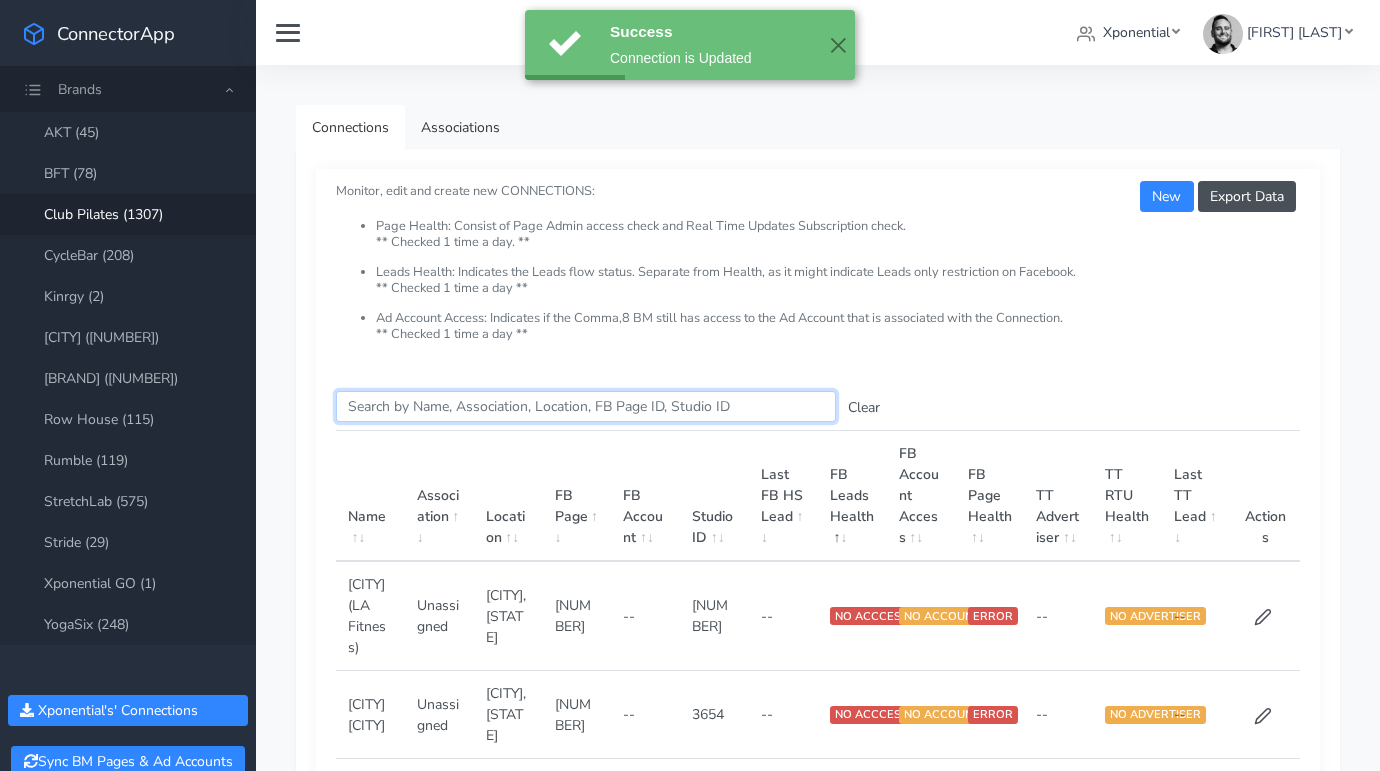 click on "Search this table" at bounding box center (586, 406) 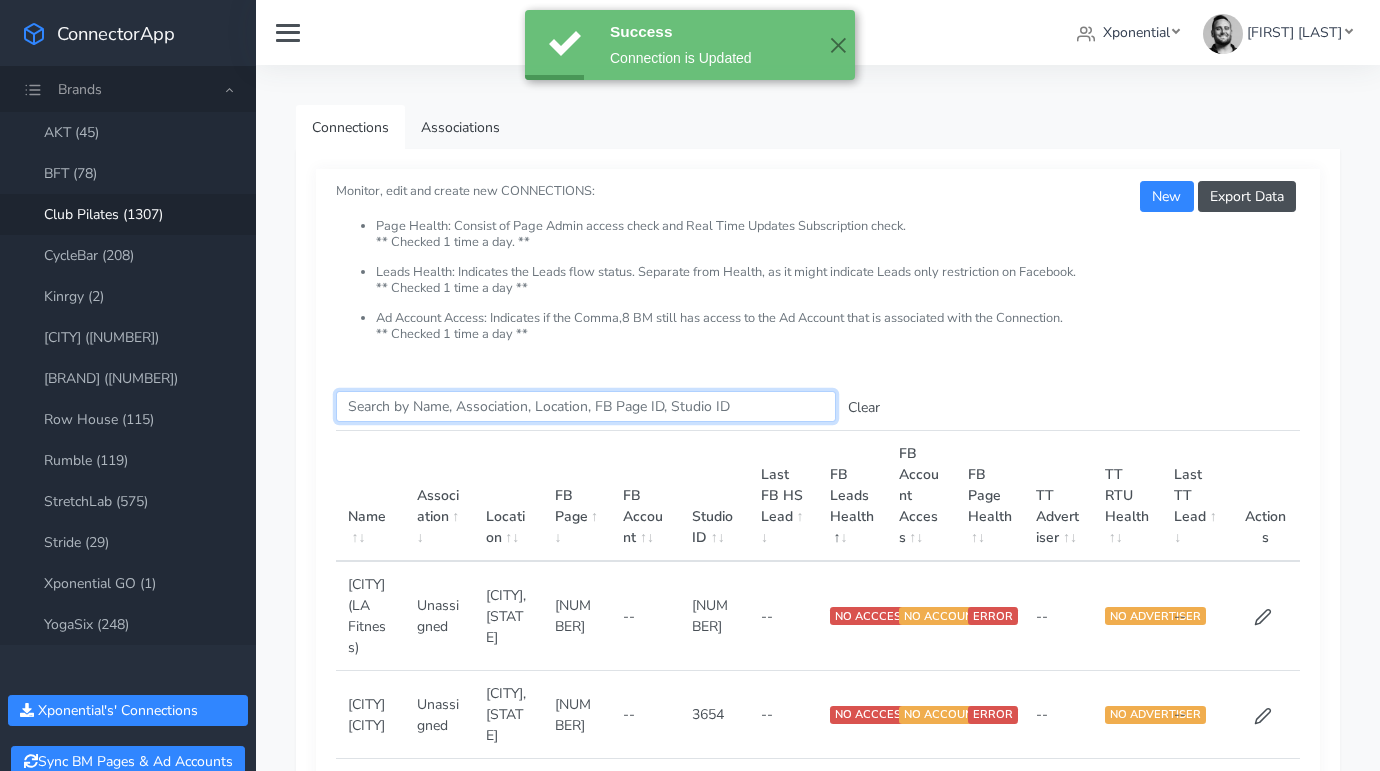 paste on "[CITY]" 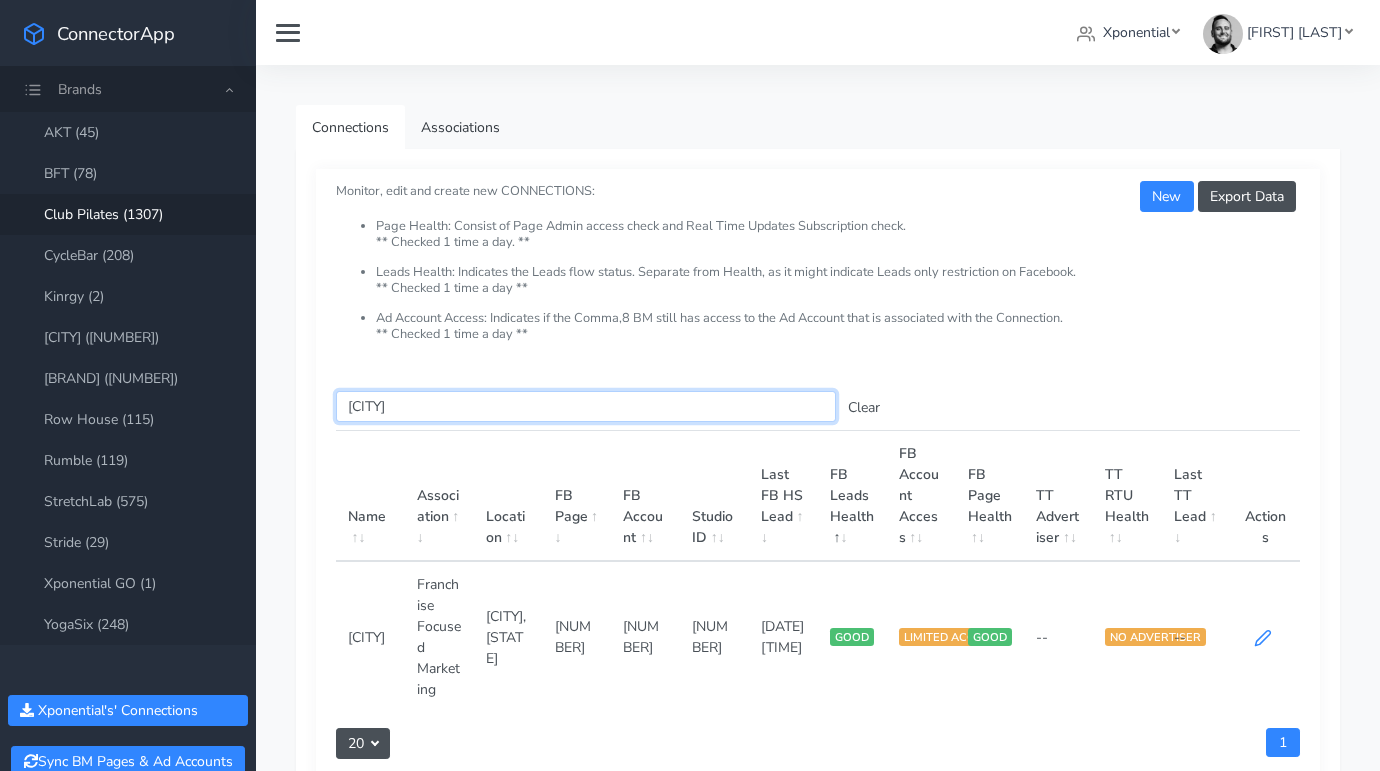 type on "[CITY]" 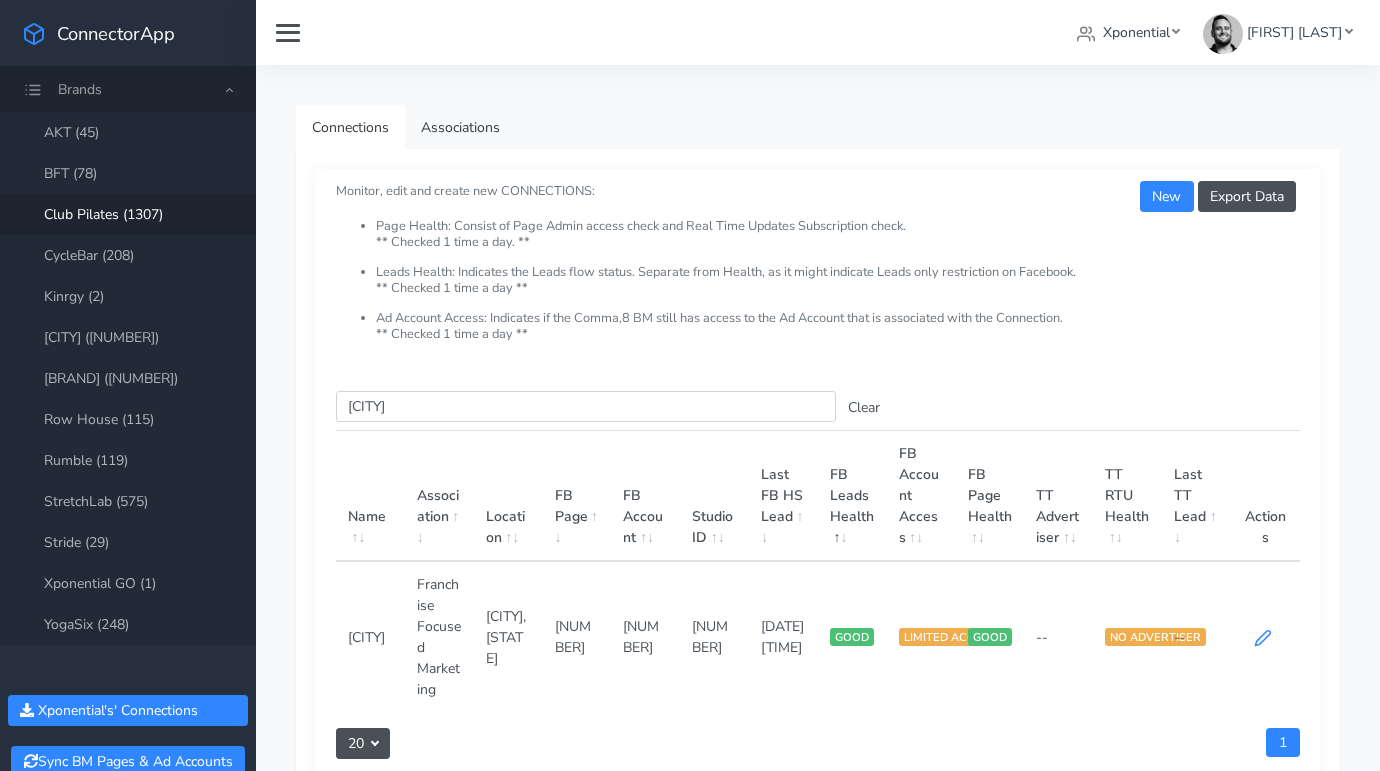 click 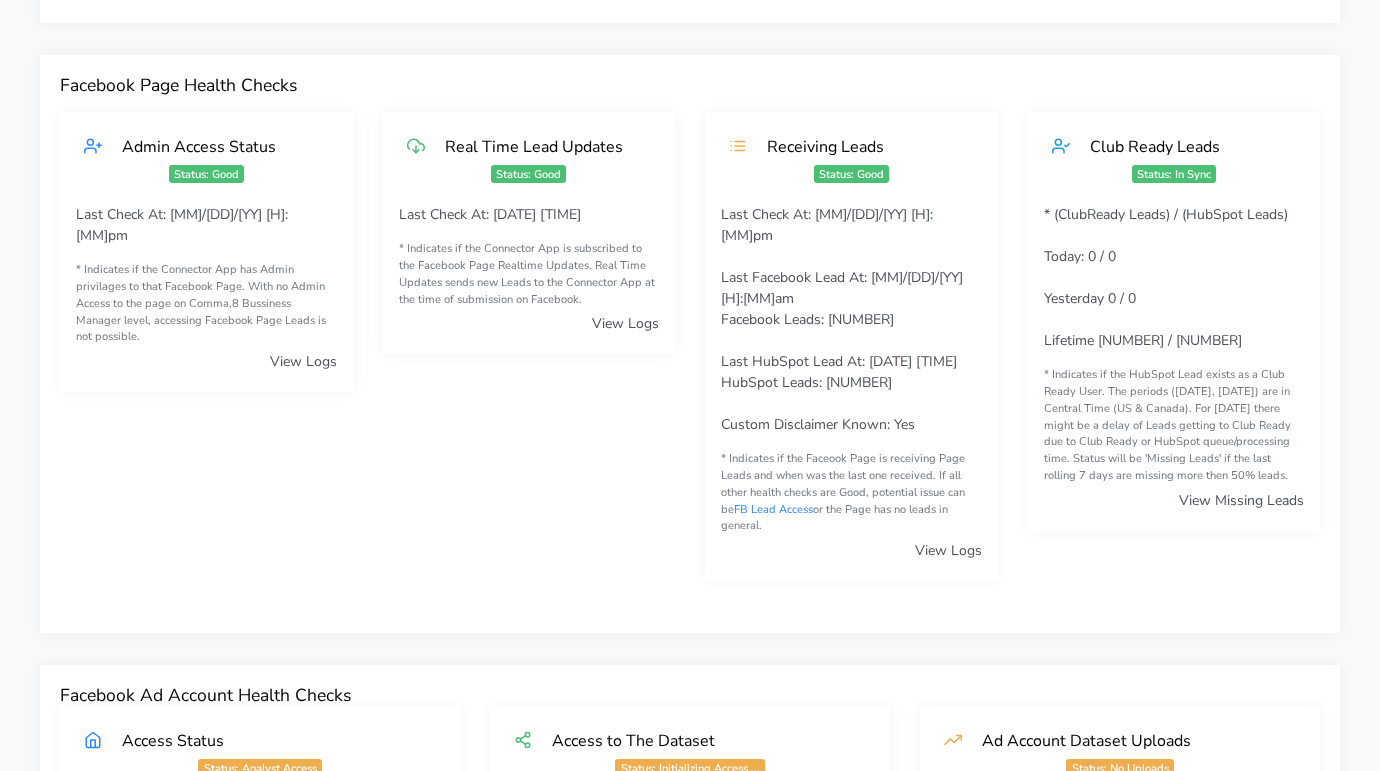 scroll, scrollTop: 0, scrollLeft: 0, axis: both 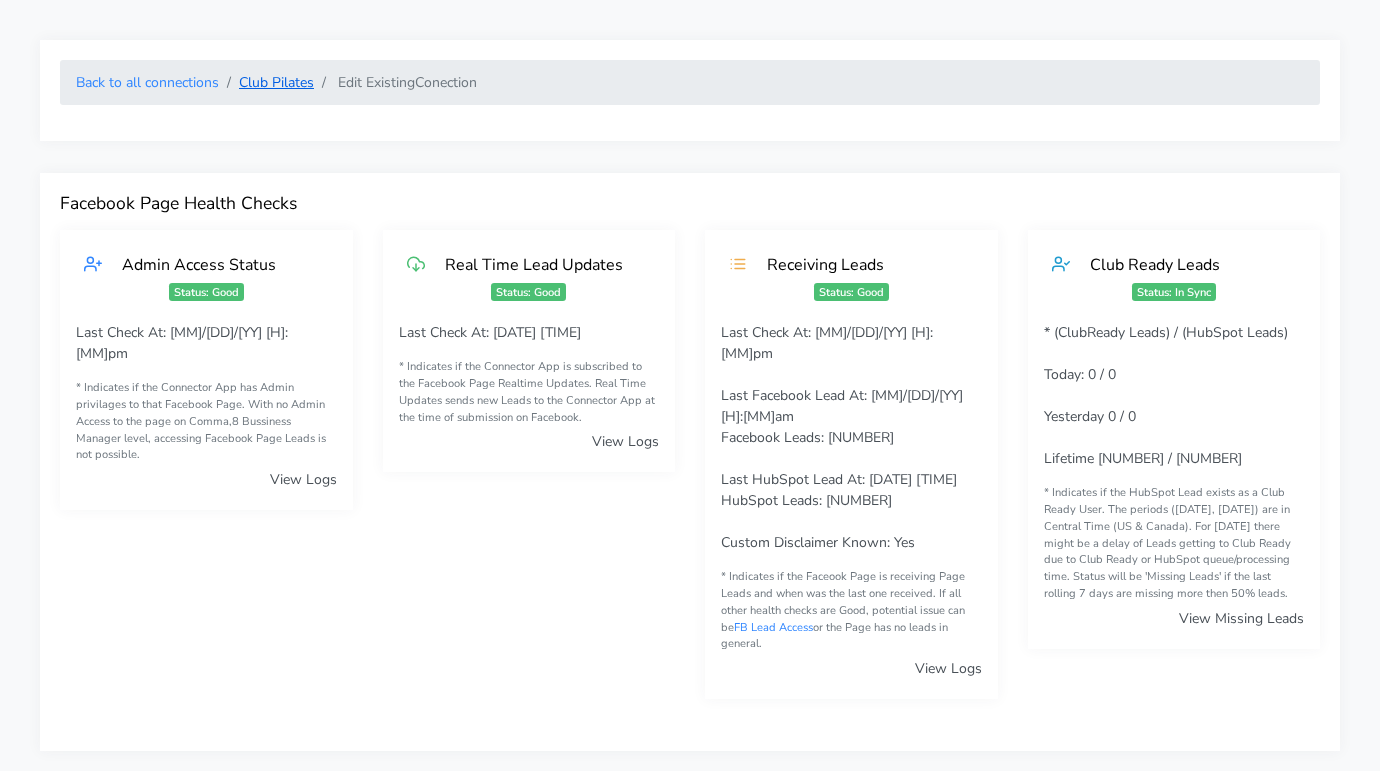 click on "Club Pilates" at bounding box center (276, 82) 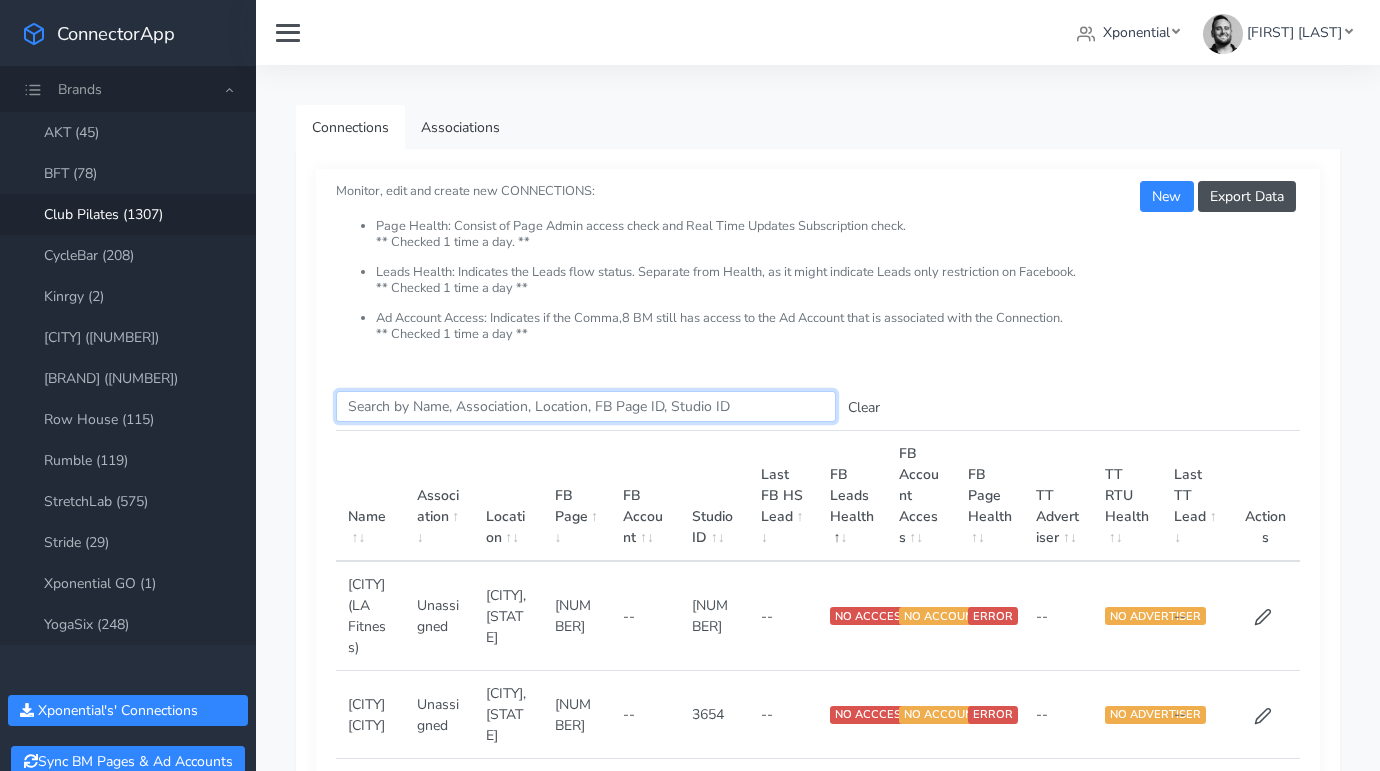 click on "Search this table" at bounding box center (586, 406) 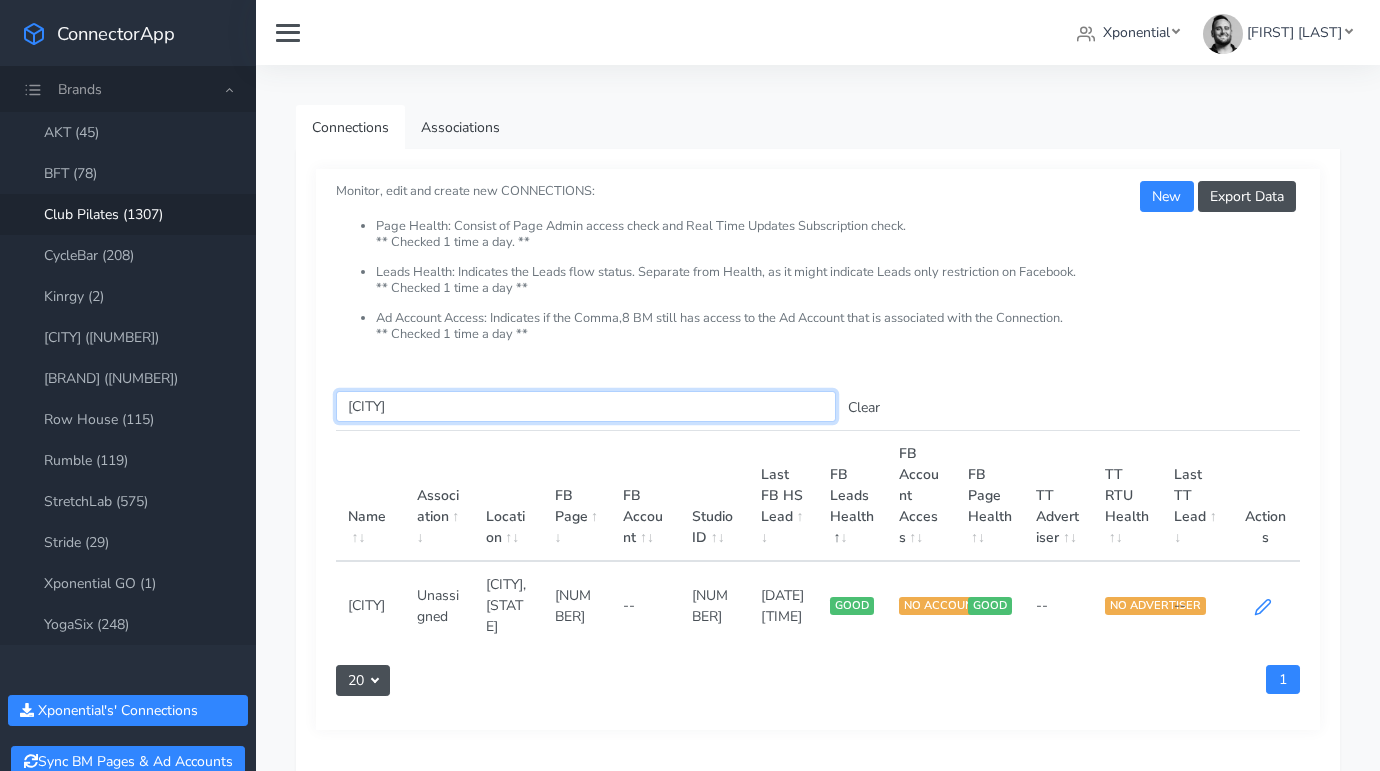 type on "[CITY]" 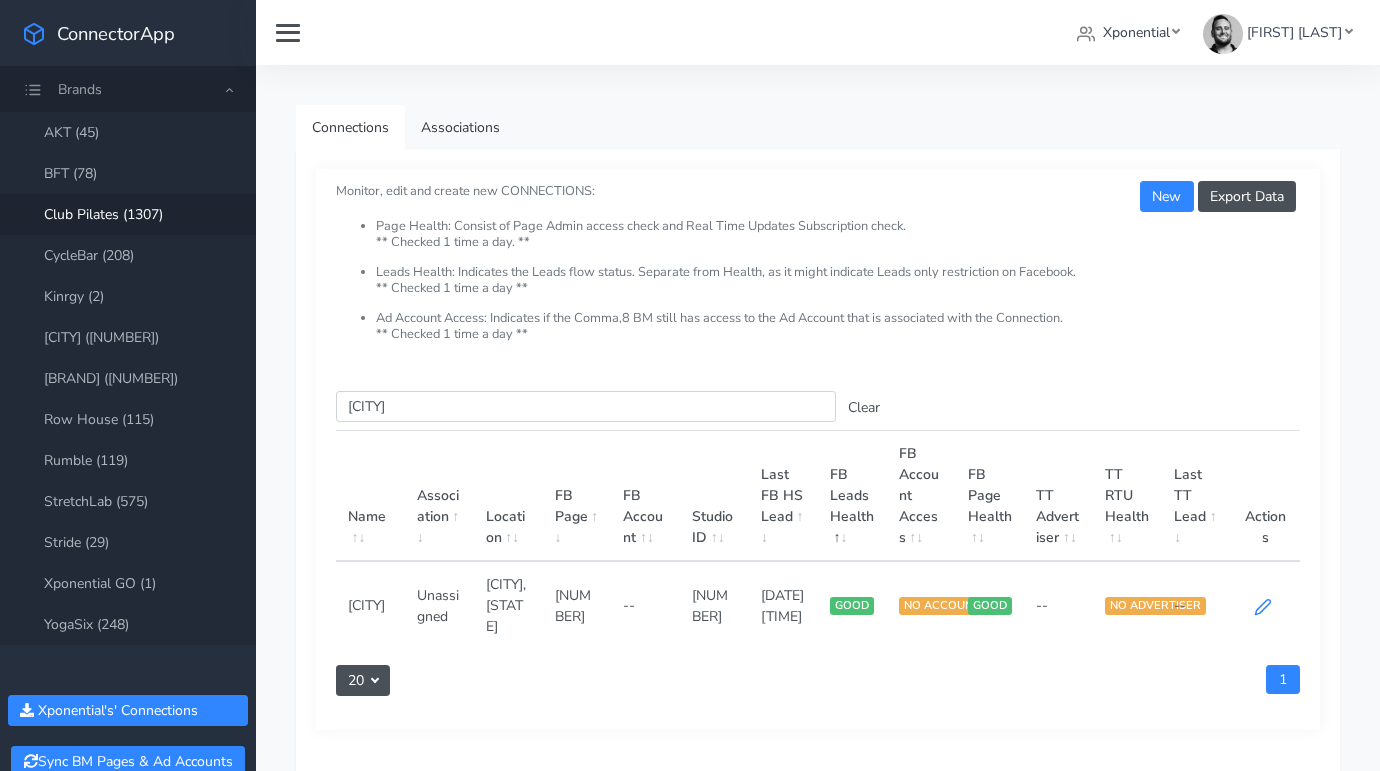 click 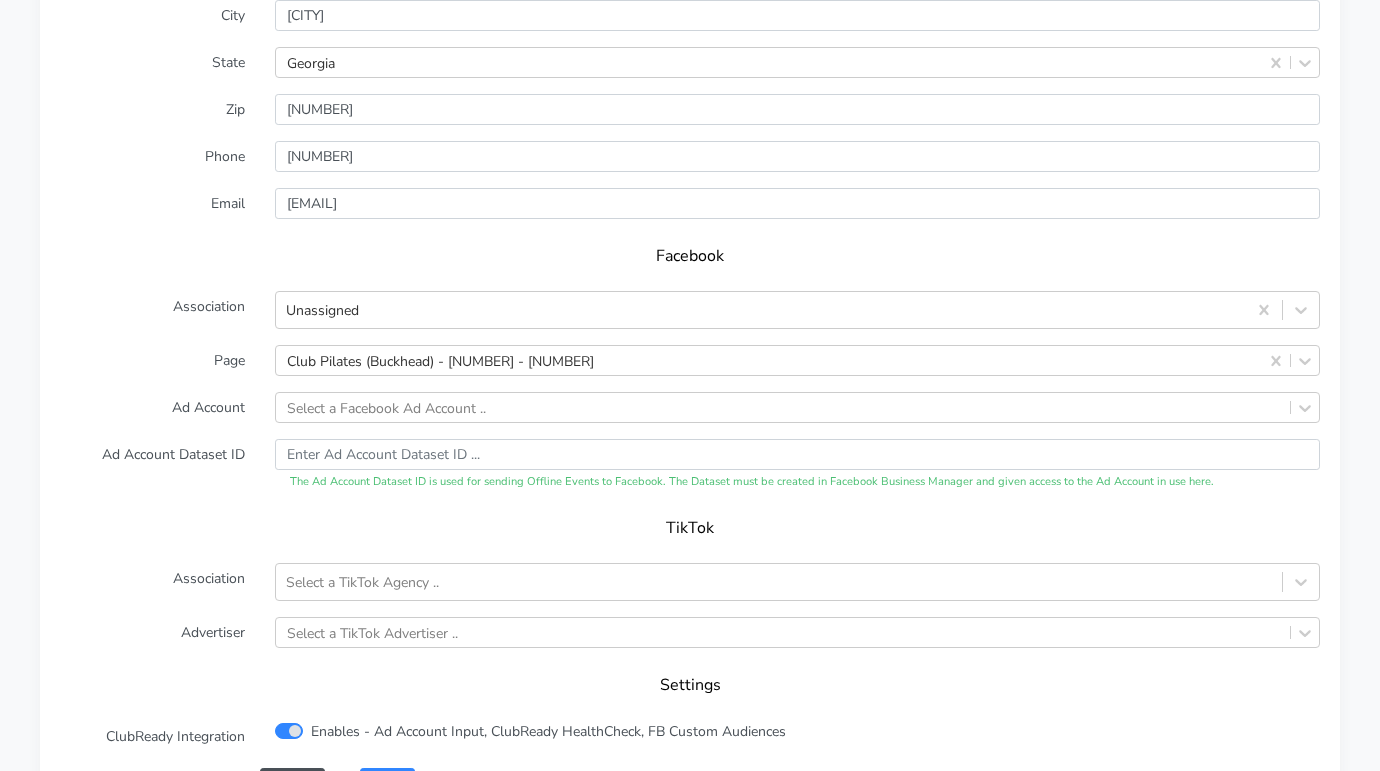 scroll, scrollTop: 1897, scrollLeft: 0, axis: vertical 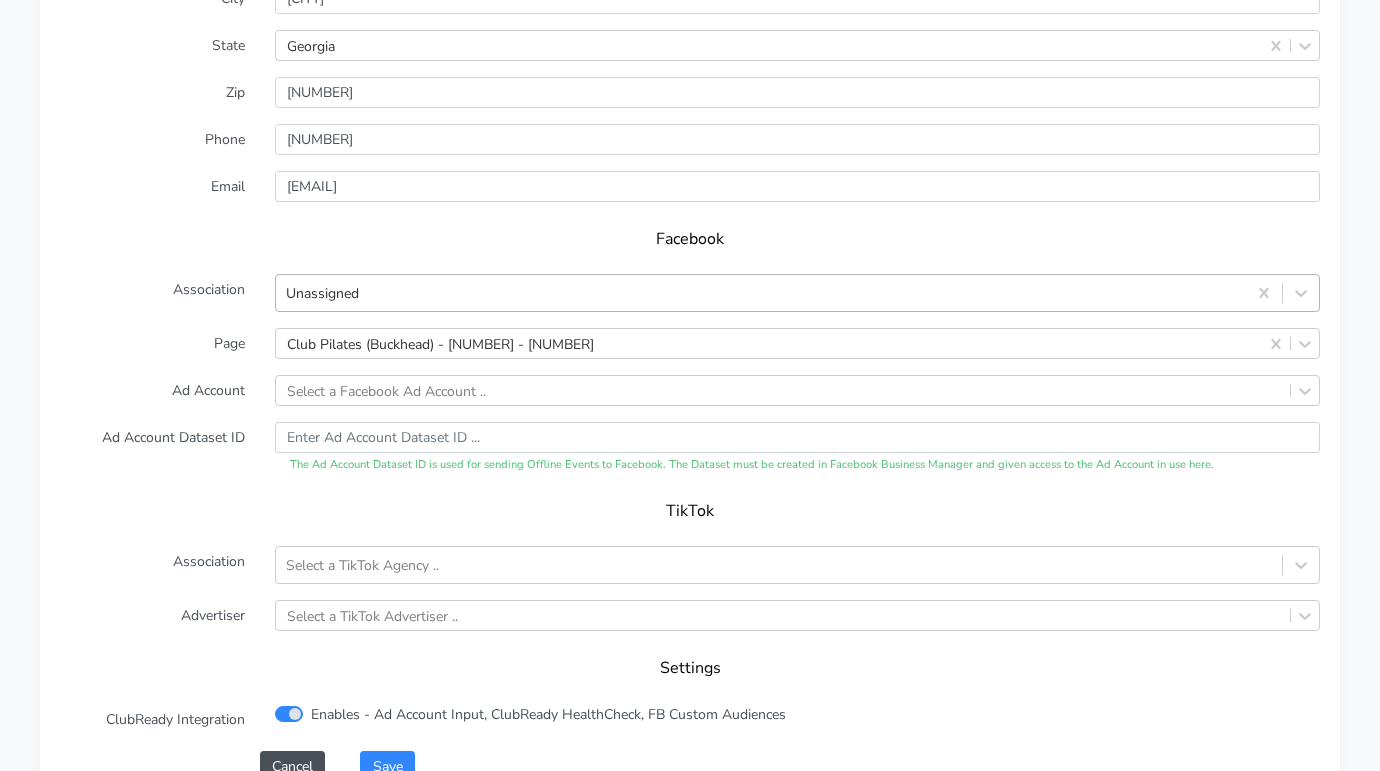 click on "Unassigned" at bounding box center [761, 293] 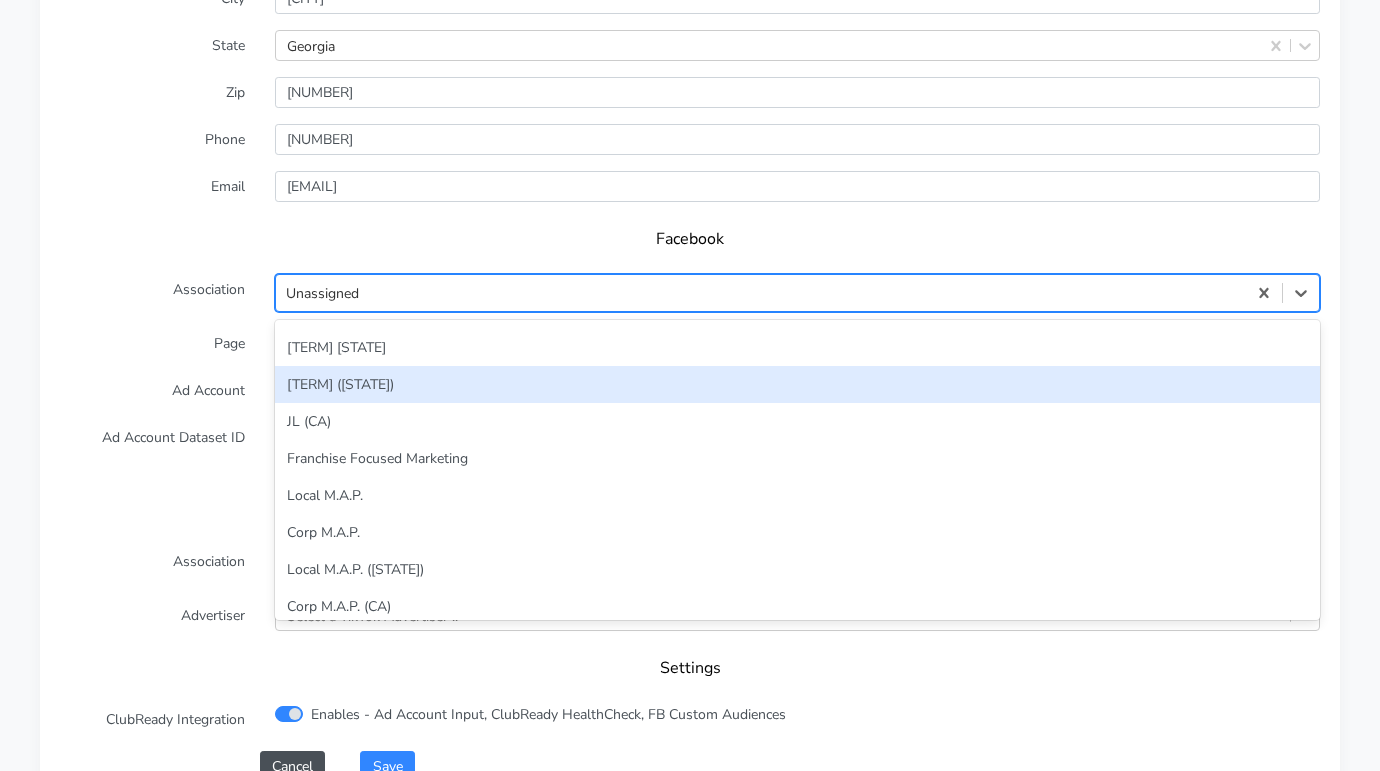 scroll, scrollTop: 406, scrollLeft: 0, axis: vertical 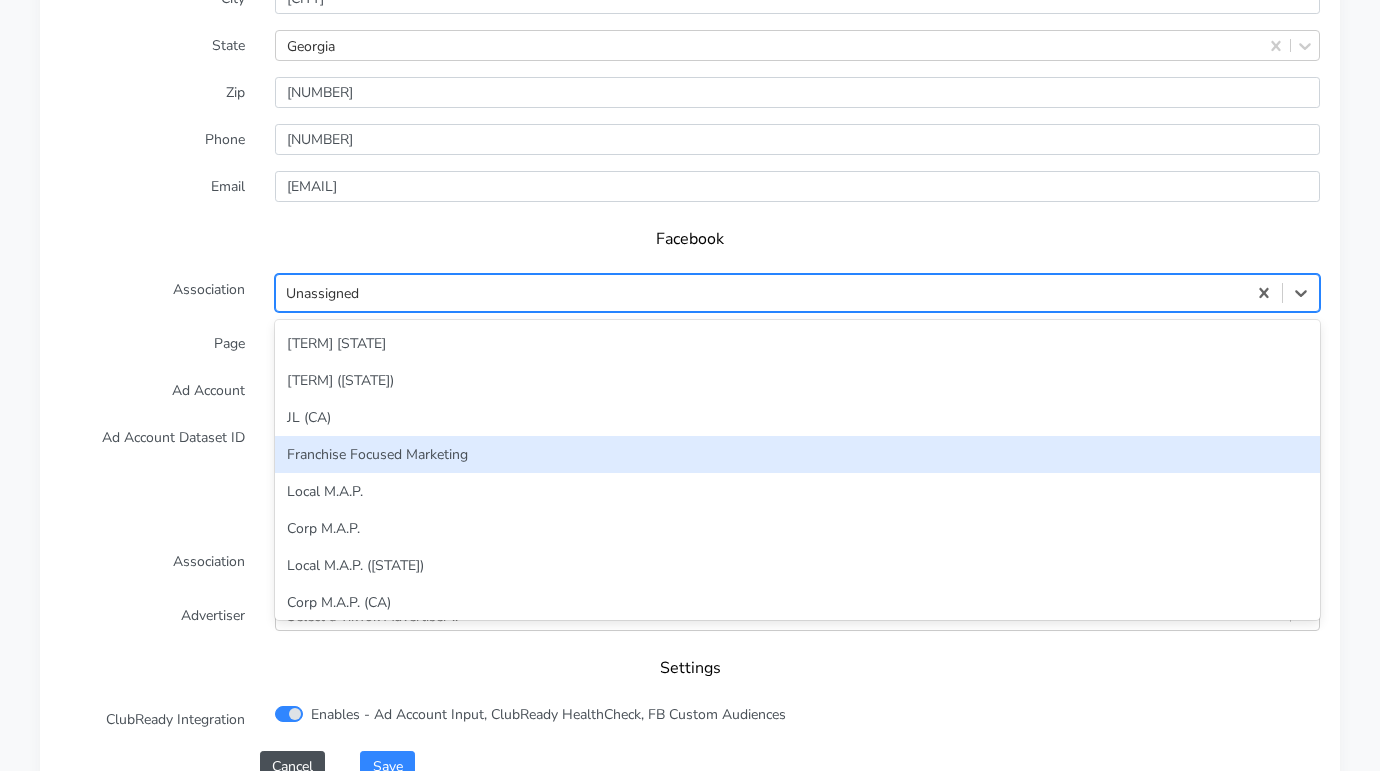 click on "Franchise Focused Marketing" at bounding box center [797, 454] 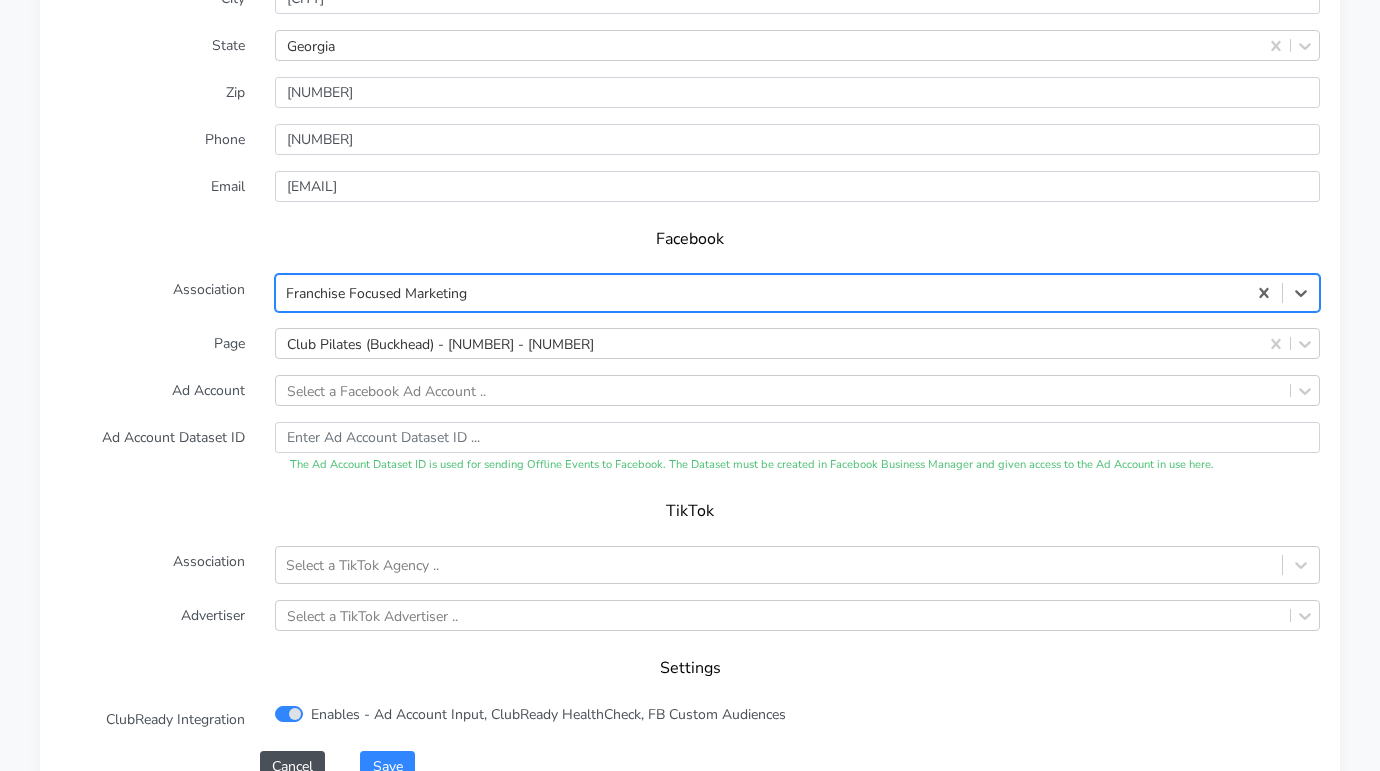 click on "Page" at bounding box center (152, 343) 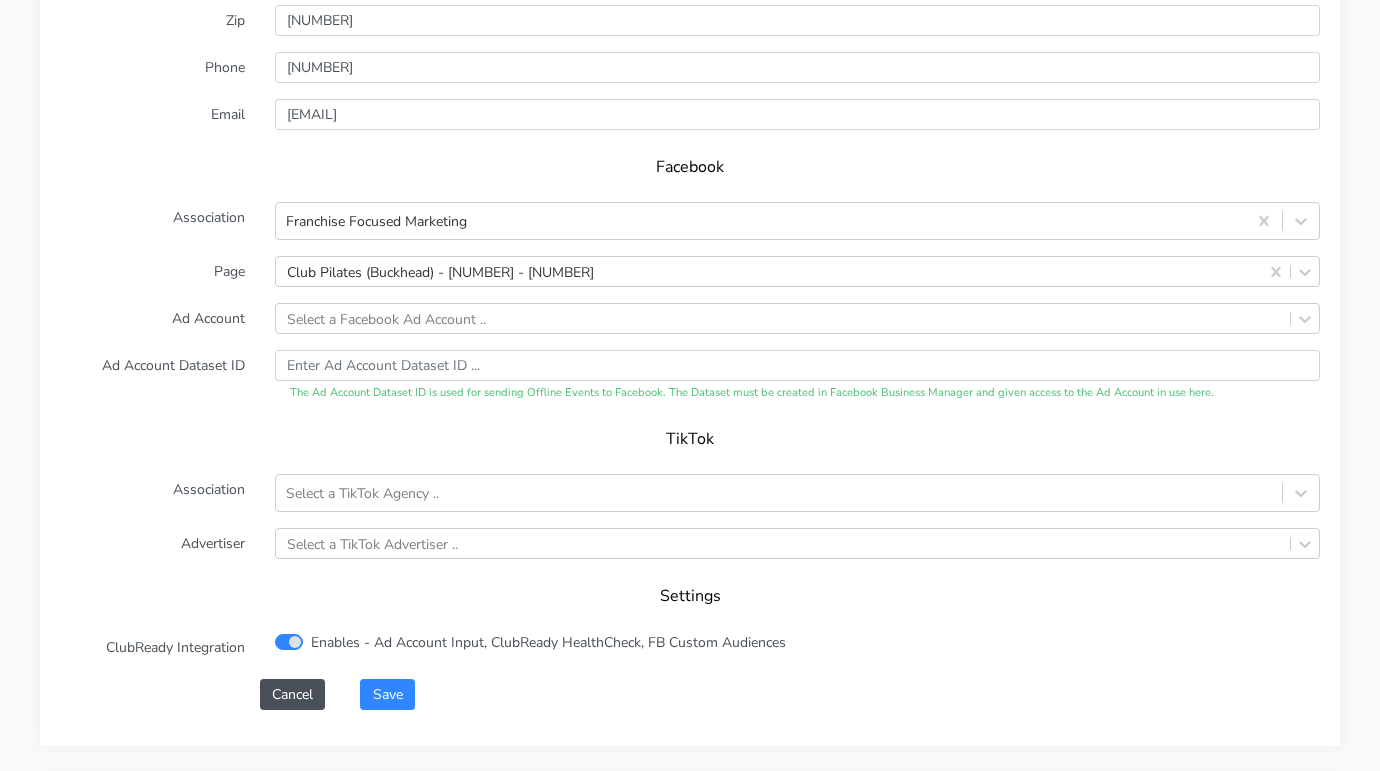scroll, scrollTop: 2135, scrollLeft: 0, axis: vertical 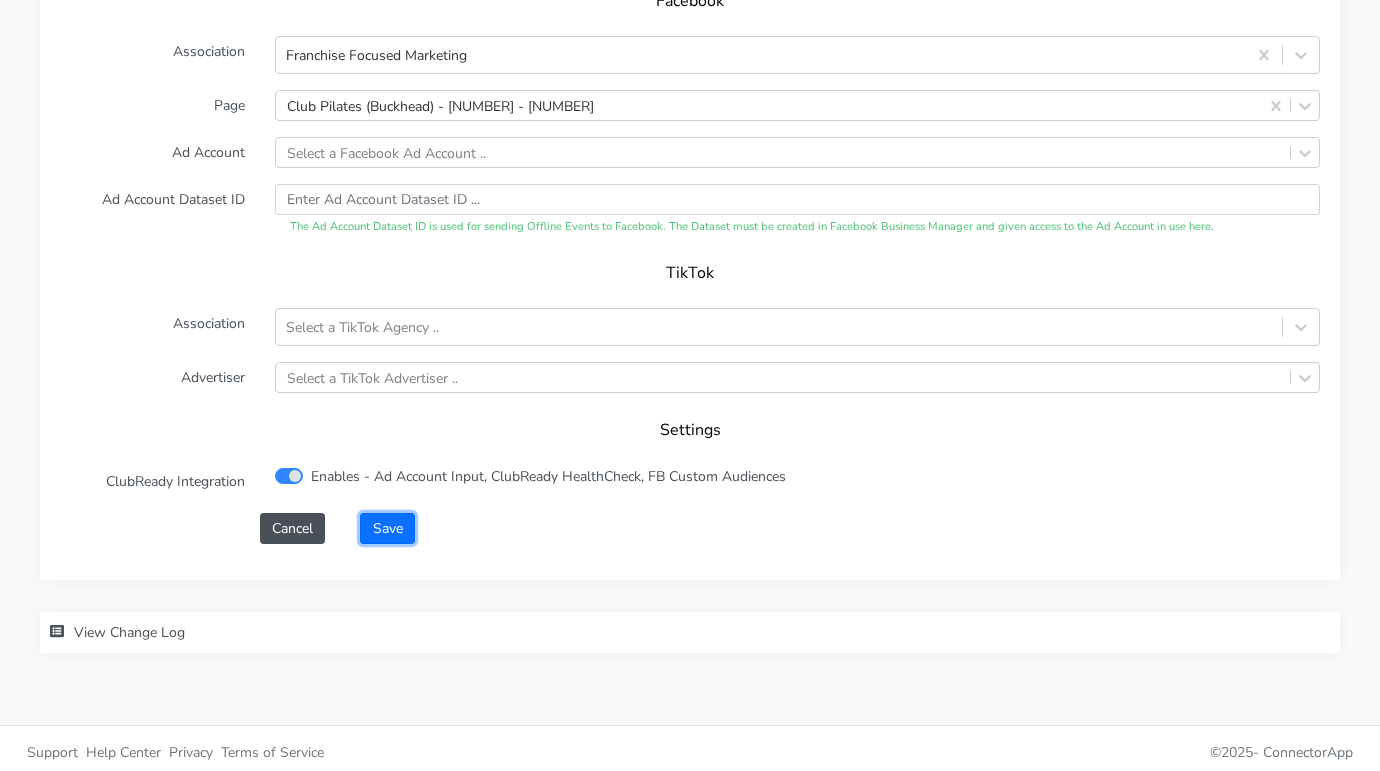 click on "Save" at bounding box center (387, 528) 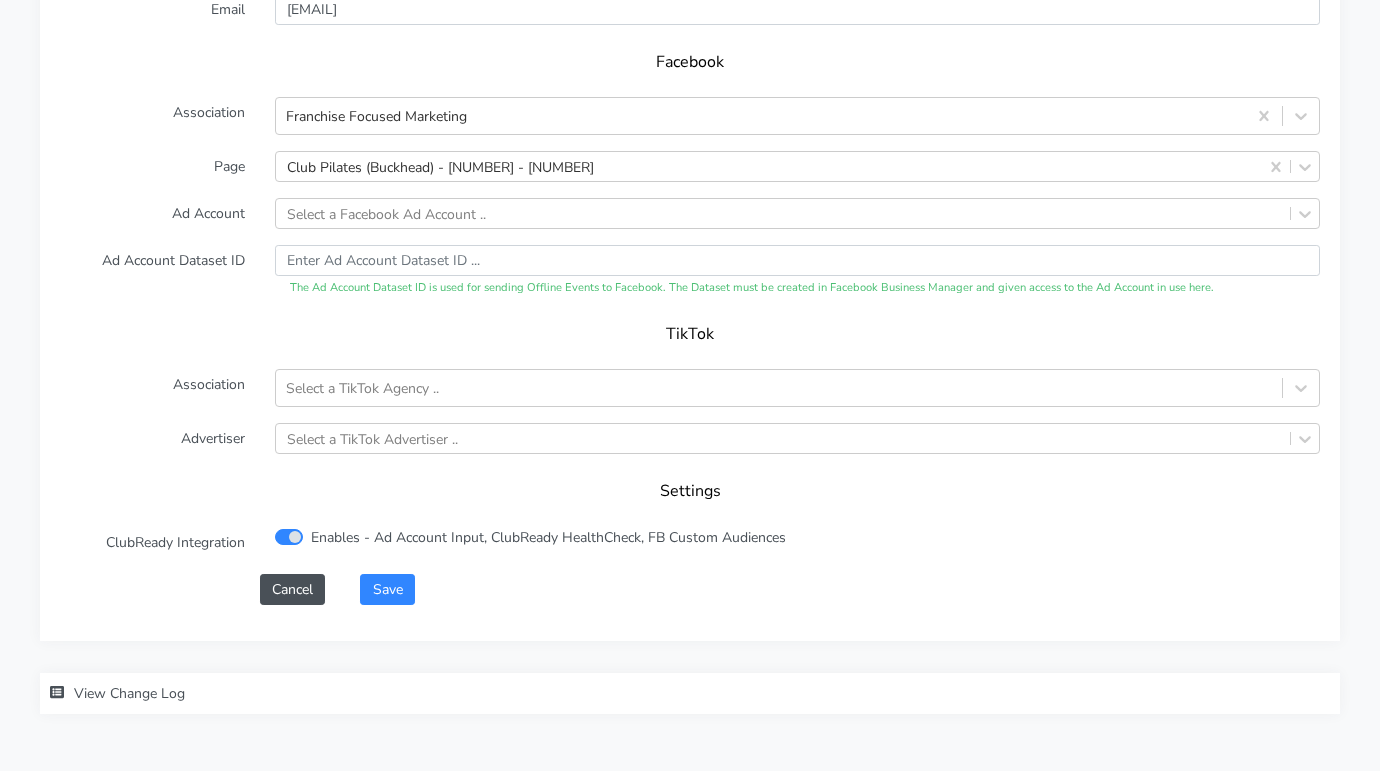 scroll, scrollTop: 2075, scrollLeft: 0, axis: vertical 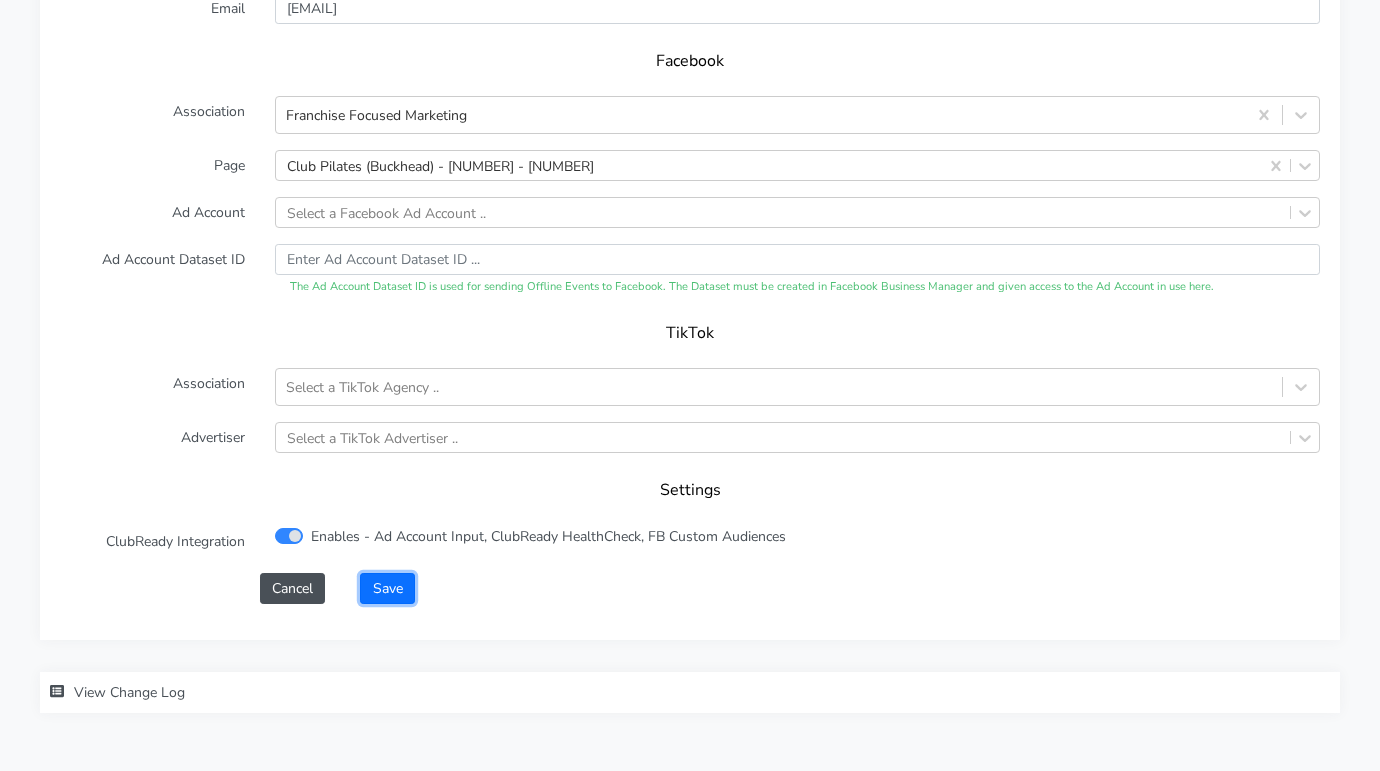 click on "Save" at bounding box center (387, 588) 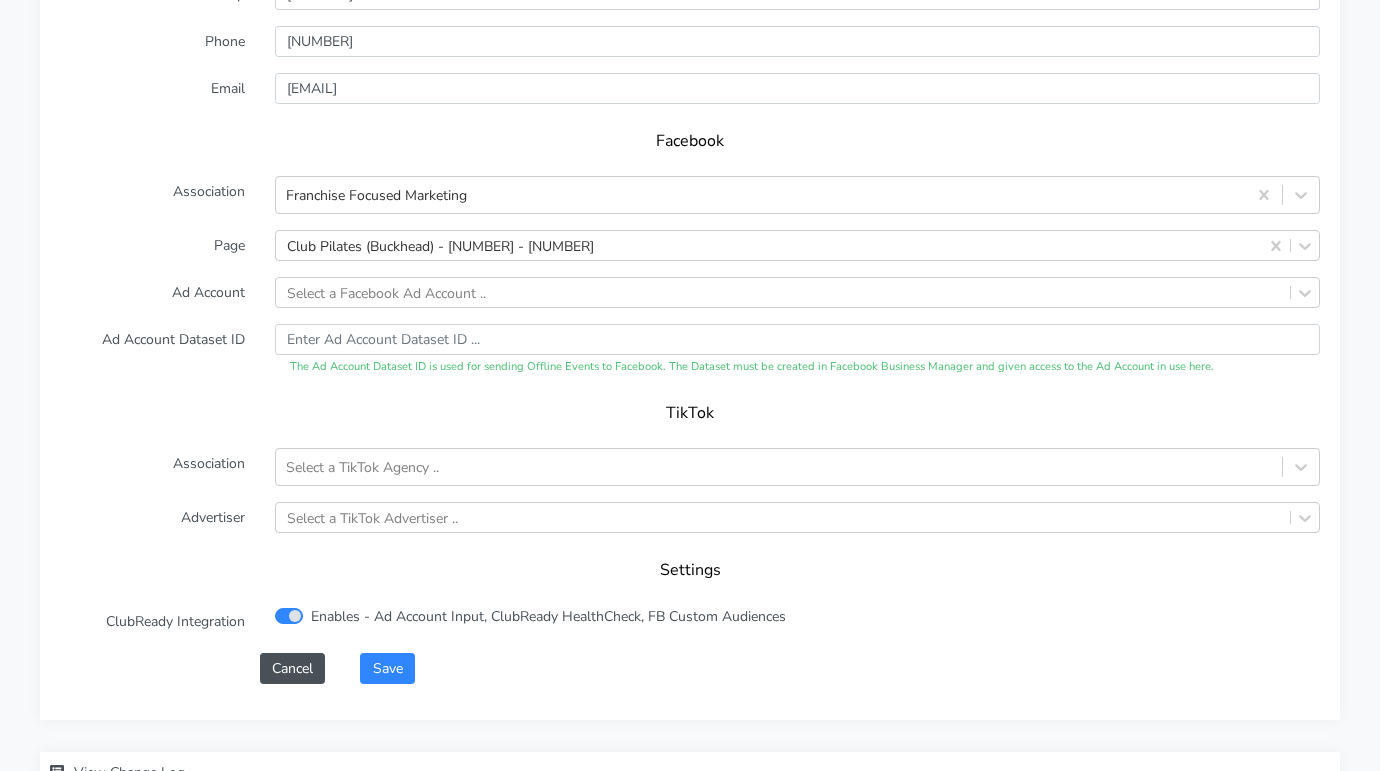 scroll, scrollTop: 1993, scrollLeft: 0, axis: vertical 